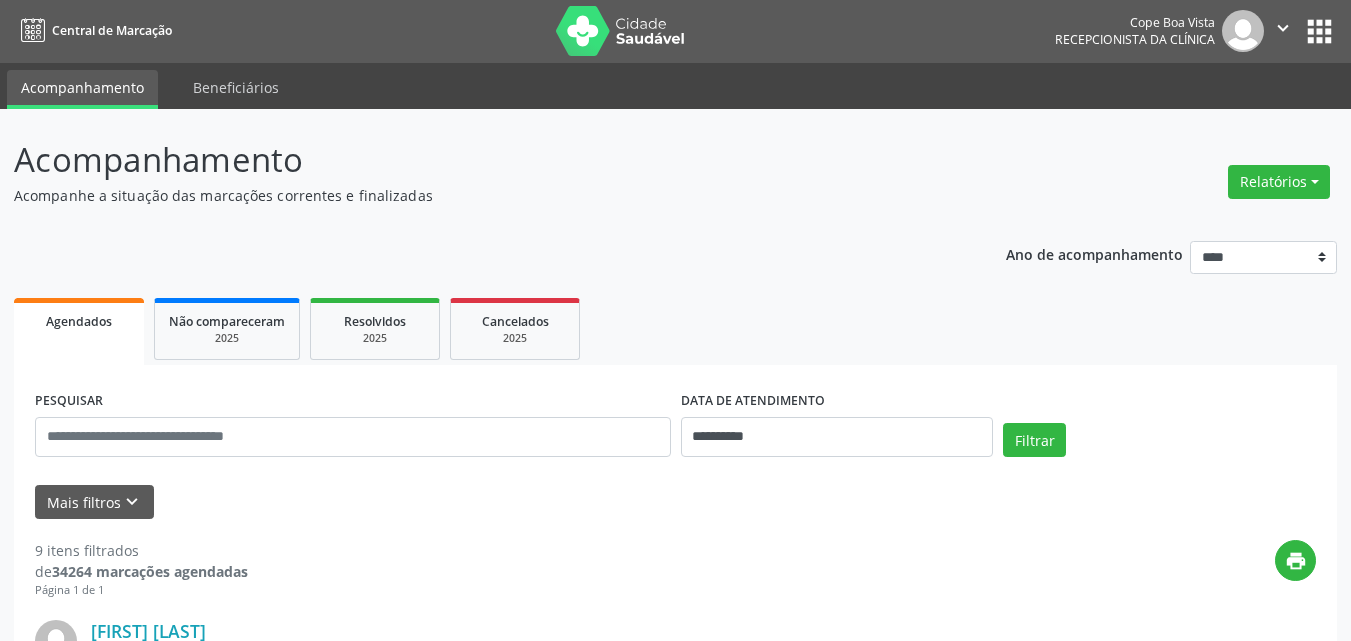 scroll, scrollTop: 0, scrollLeft: 0, axis: both 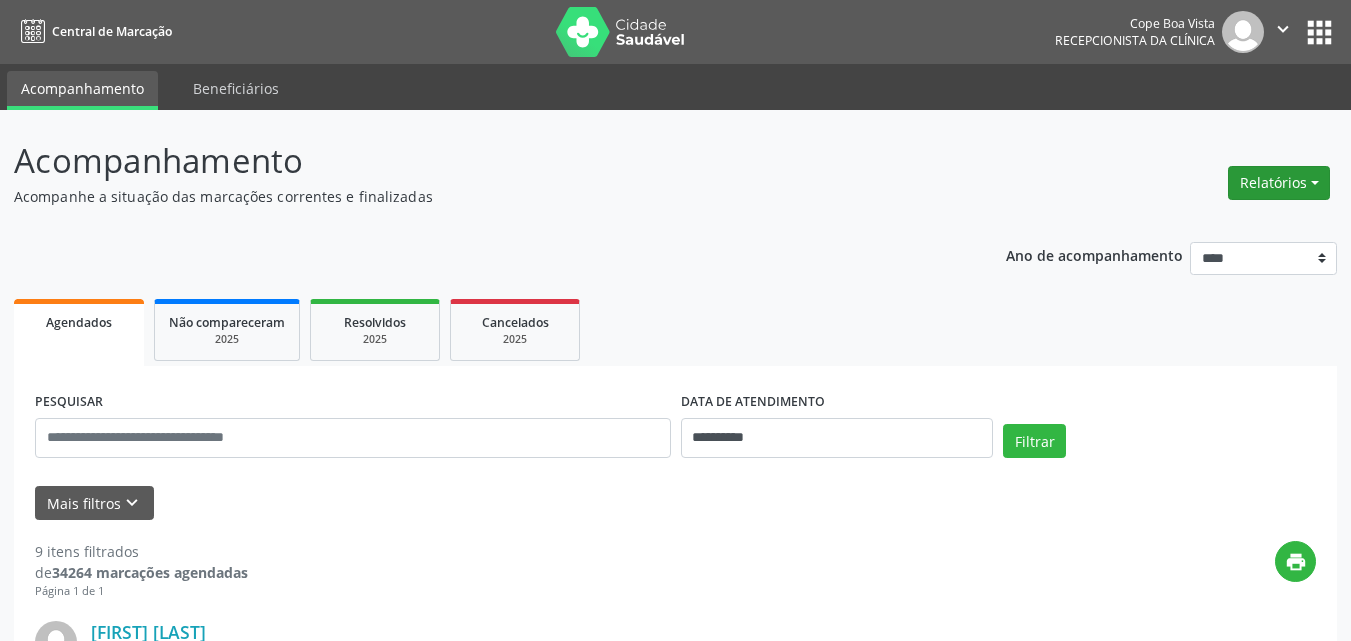 click on "Relatórios" at bounding box center [1279, 183] 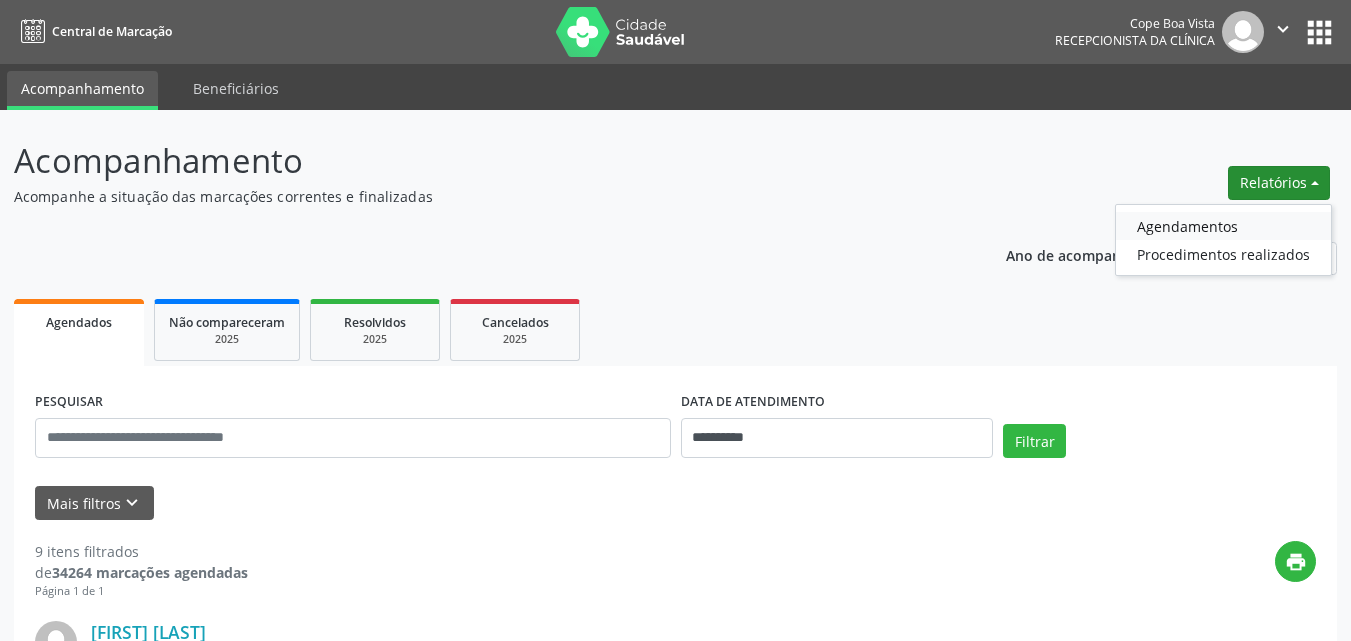 click on "Agendamentos" at bounding box center (1223, 226) 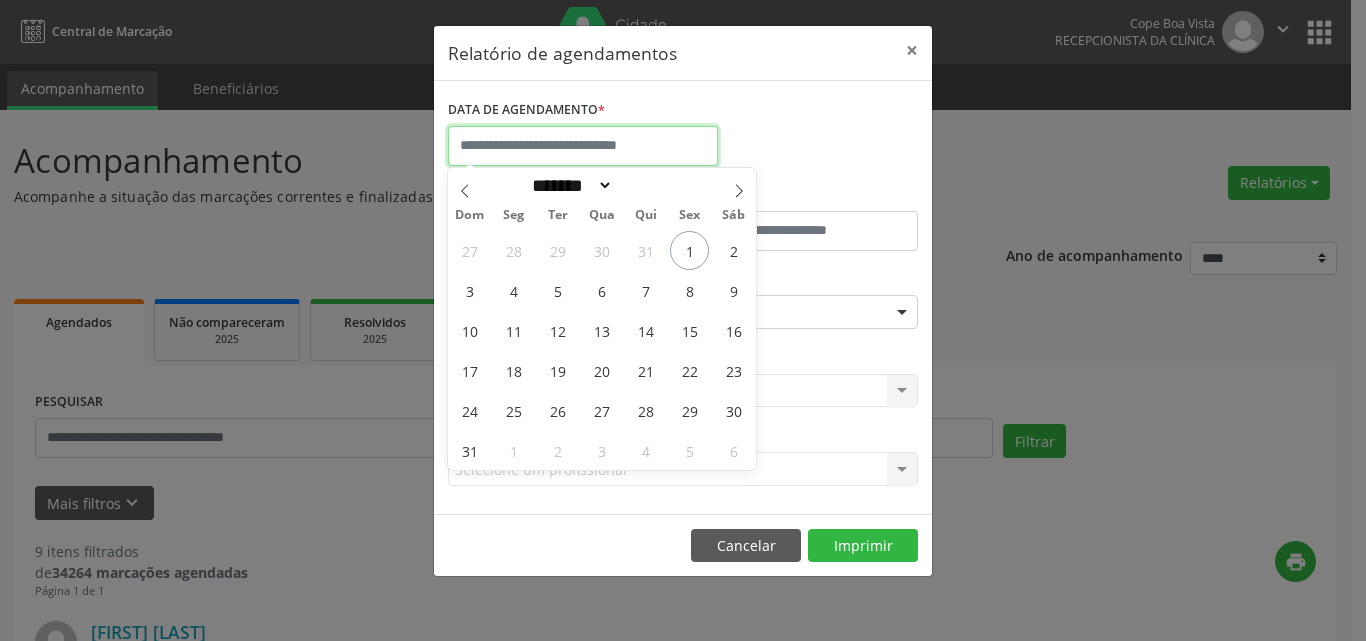 click at bounding box center [583, 146] 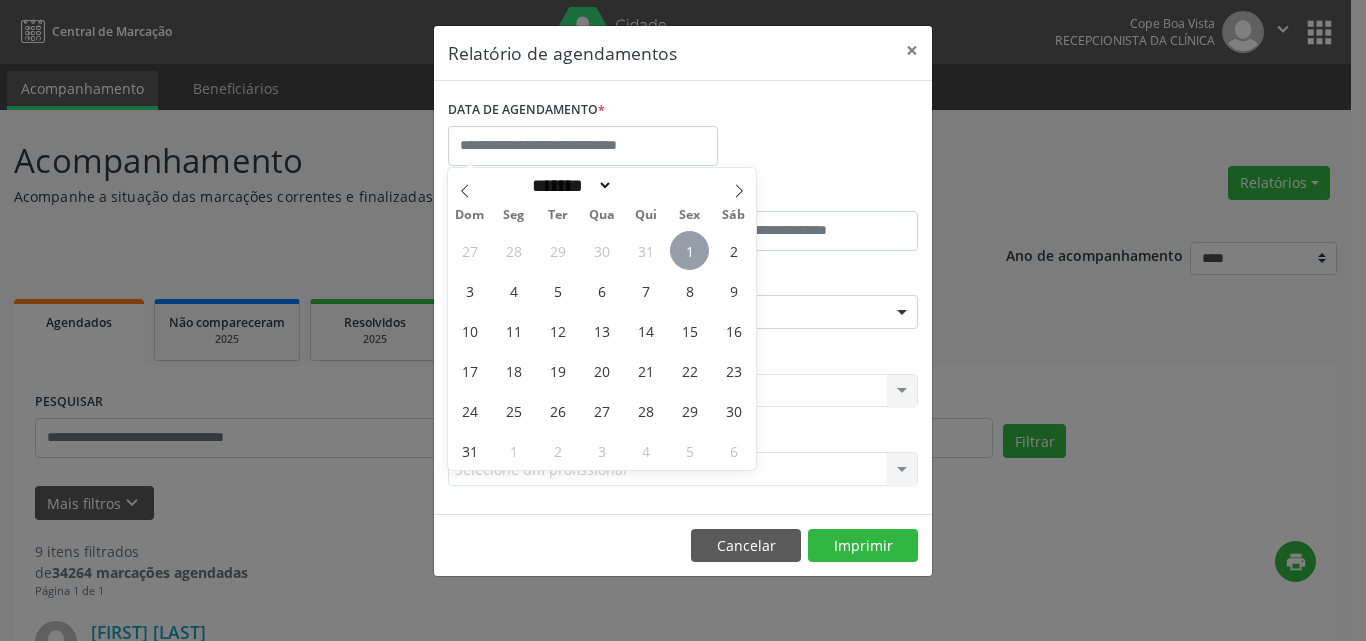 click on "1" at bounding box center (689, 250) 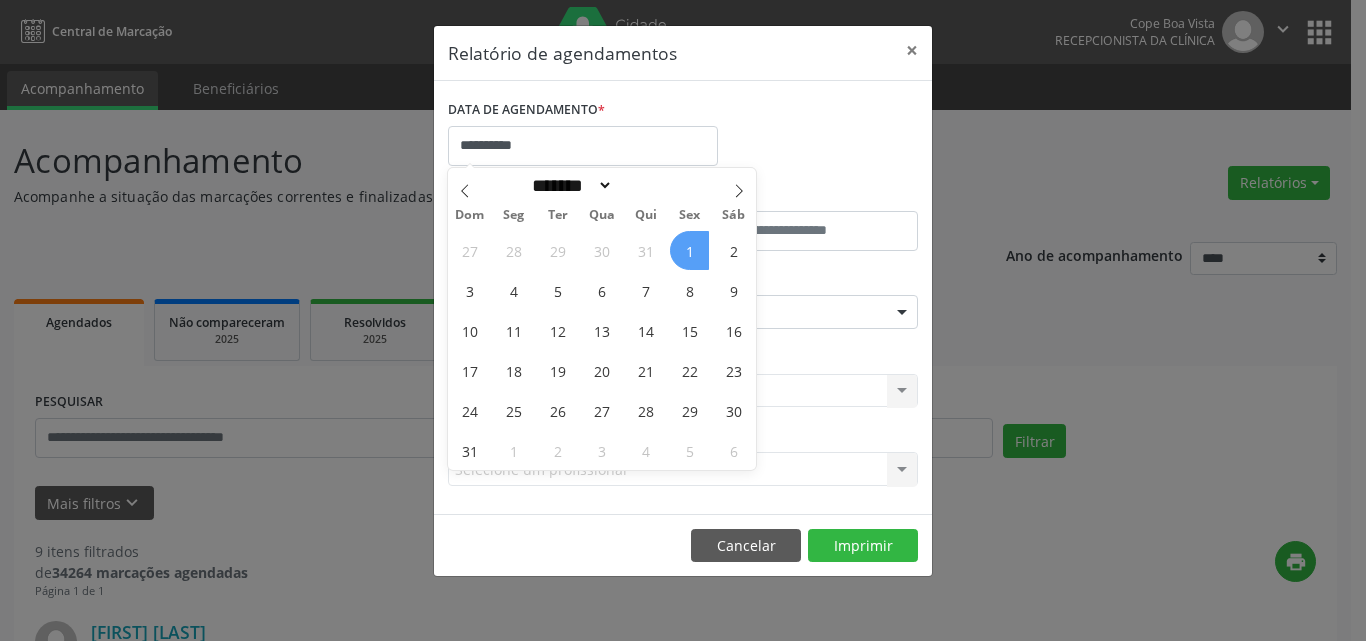 click on "1" at bounding box center [689, 250] 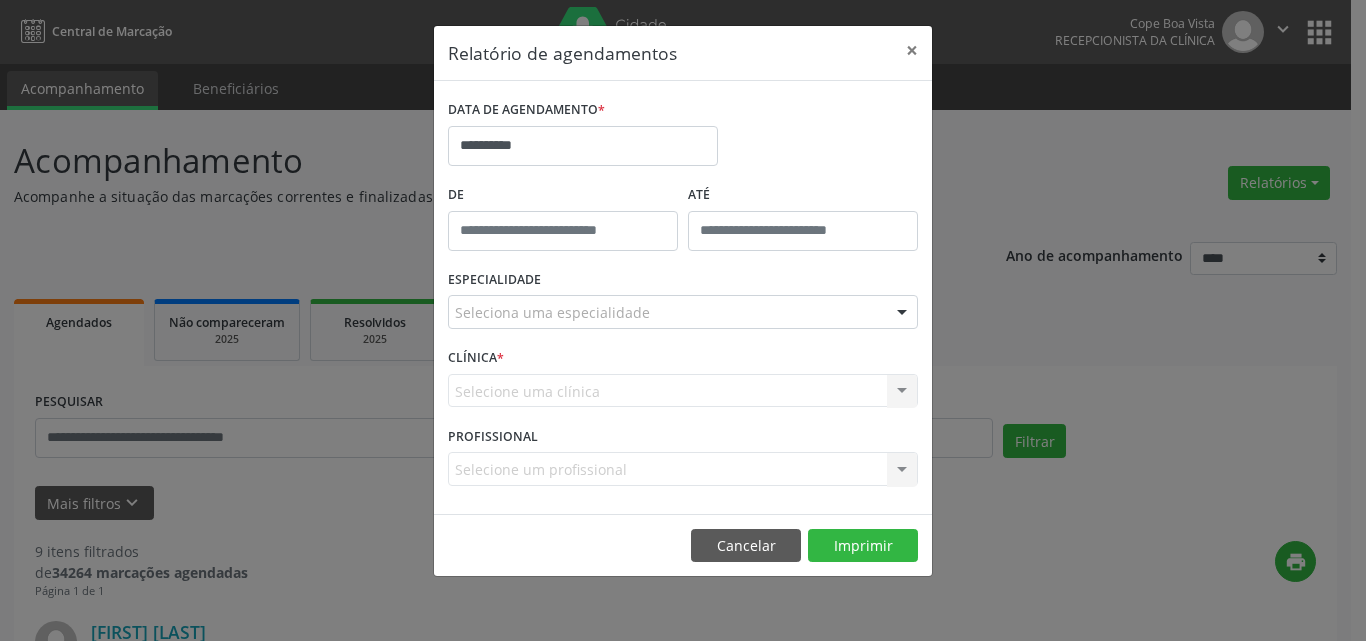 click on "Seleciona uma especialidade" at bounding box center (683, 312) 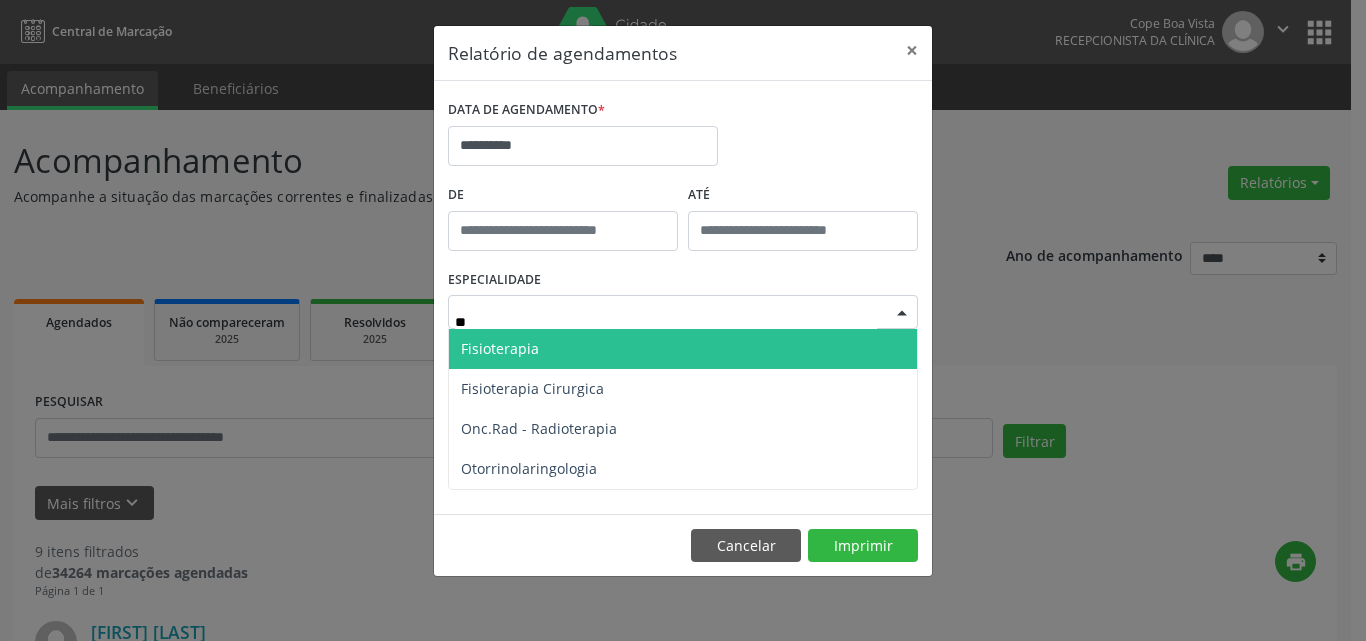 type on "***" 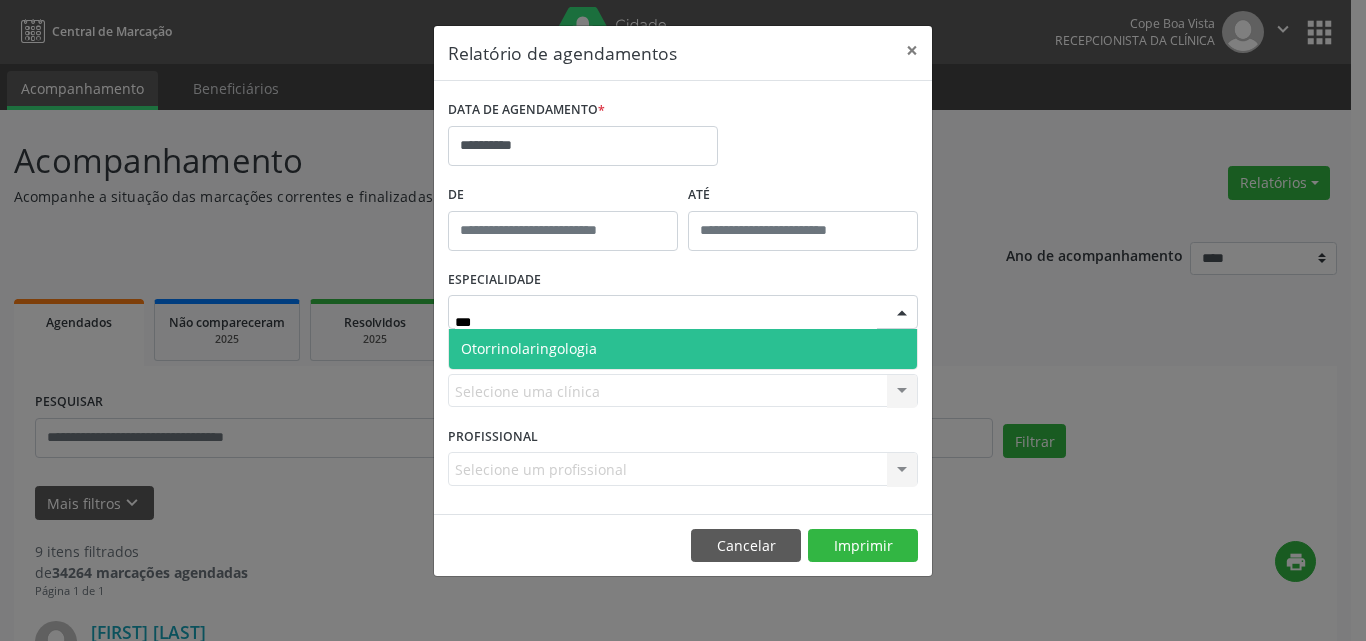 click on "Otorrinolaringologia" at bounding box center [683, 349] 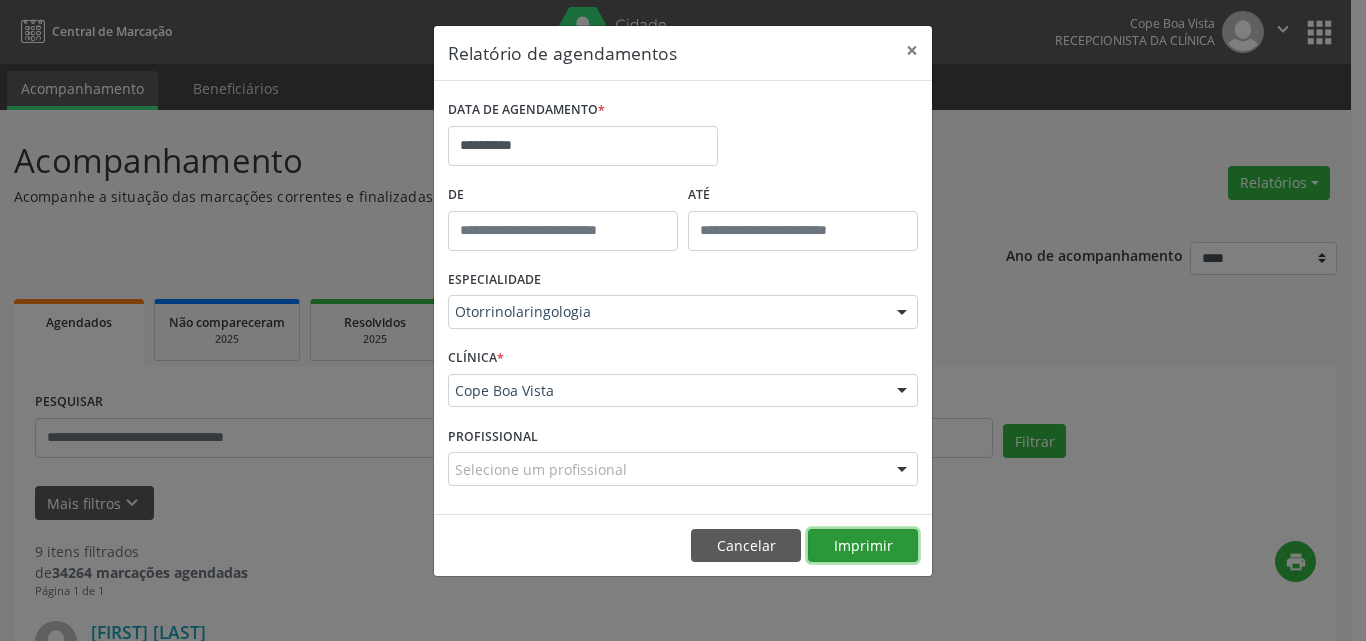click on "Imprimir" at bounding box center [863, 546] 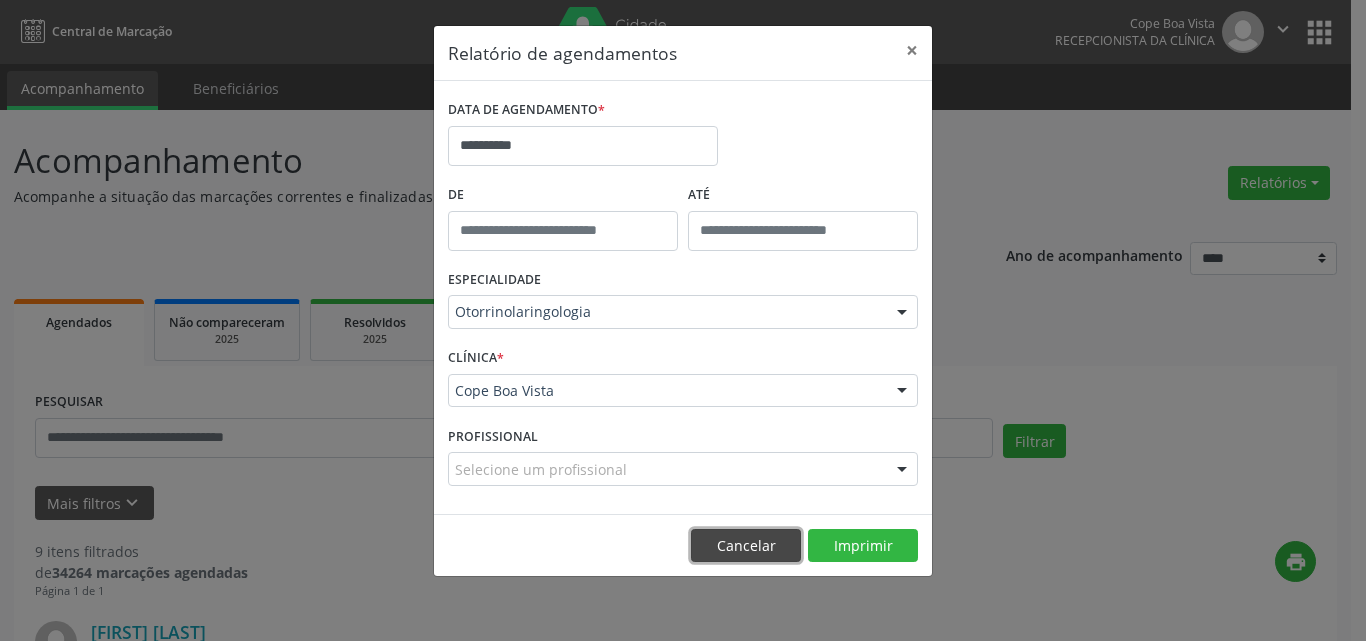 click on "Cancelar" at bounding box center (746, 546) 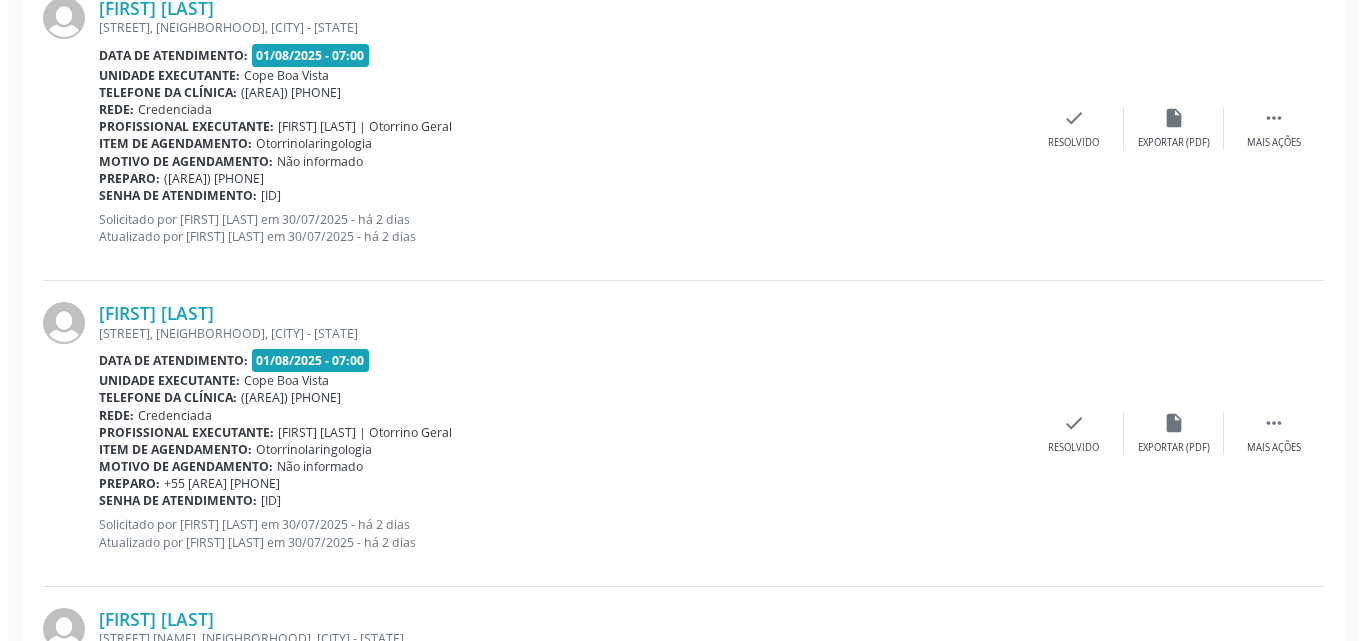 scroll, scrollTop: 1300, scrollLeft: 0, axis: vertical 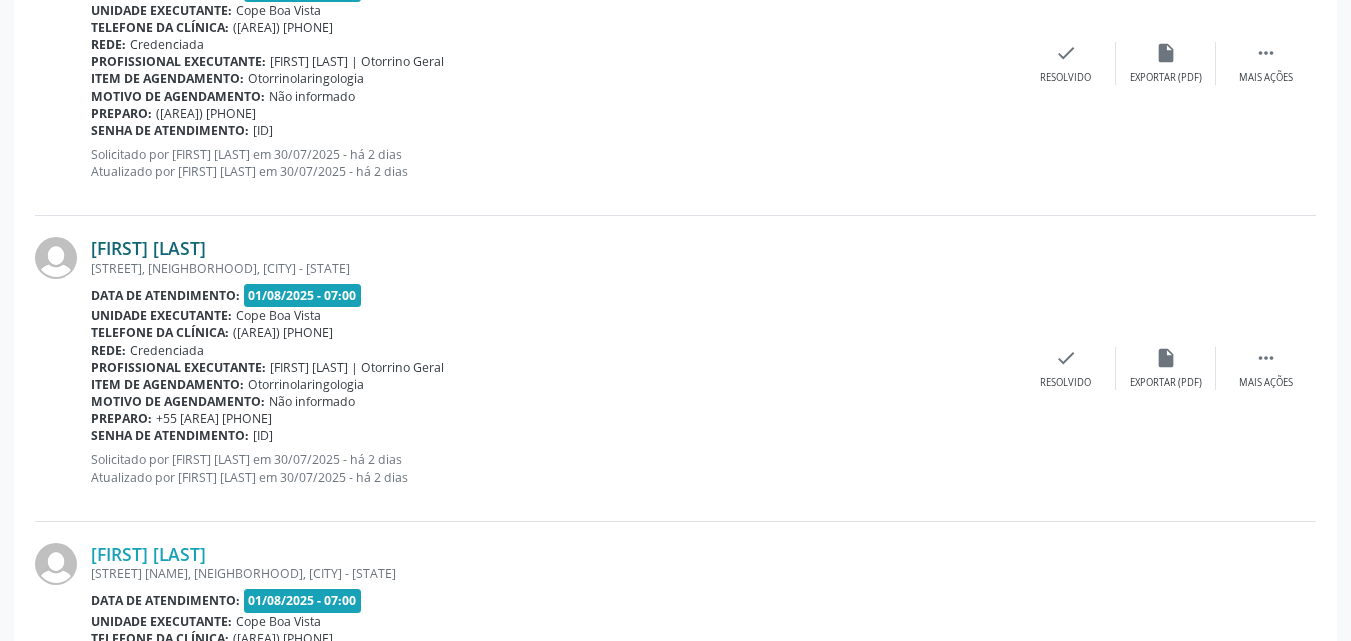 click on "[FIRST] [LAST]" at bounding box center [148, 248] 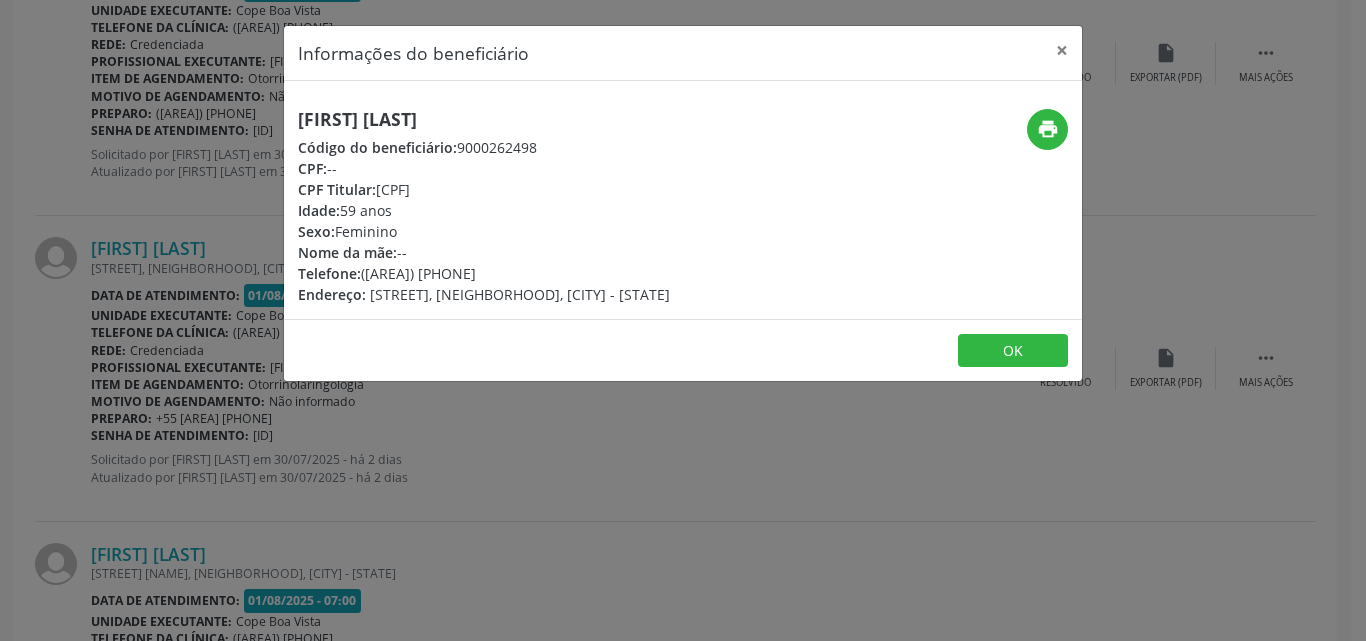 drag, startPoint x: 376, startPoint y: 198, endPoint x: 397, endPoint y: 207, distance: 22.847319 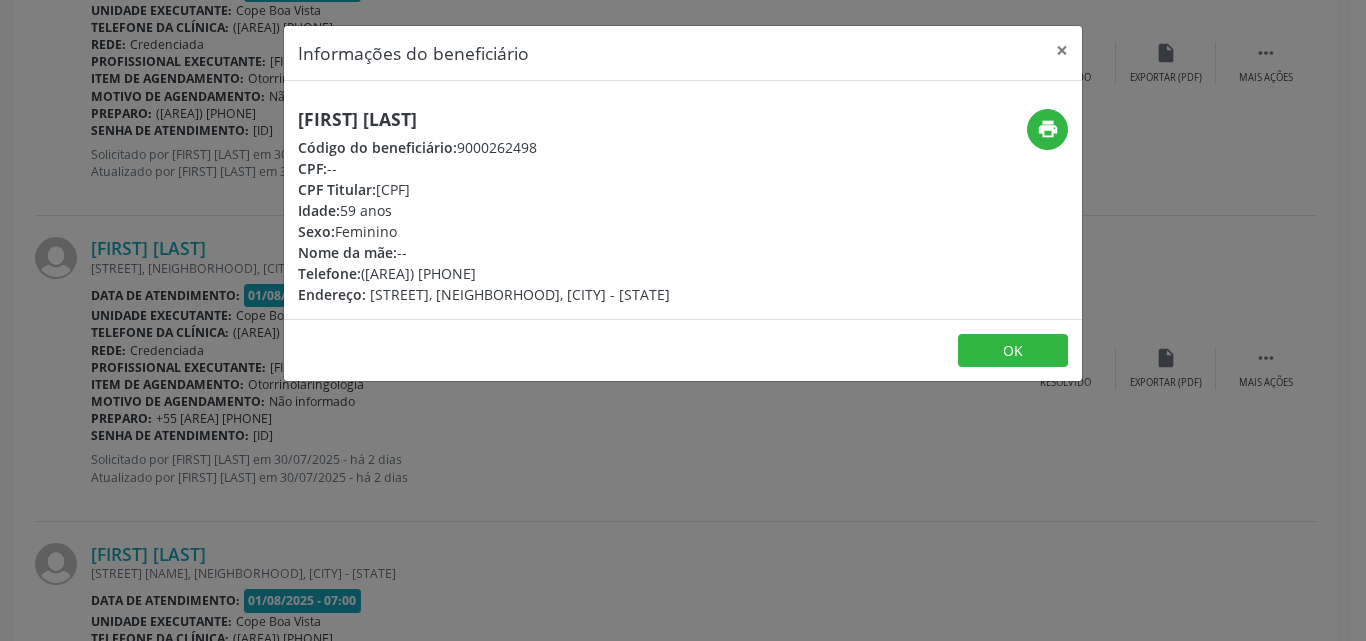 click on "Informações do beneficiário ×
[FIRST] [LAST] [LAST]
Código do beneficiário:
9000262498
CPF:
--
CPF Titular:
[CPF]
Idade:
59 anos
Sexo:
Feminino
Nome da mãe:
--
Telefone:
([AREA]) [PHONE]
Endereço:
[STREET], [NEIGHBORHOOD], [CITY] - [STATE]
print OK" at bounding box center [683, 320] 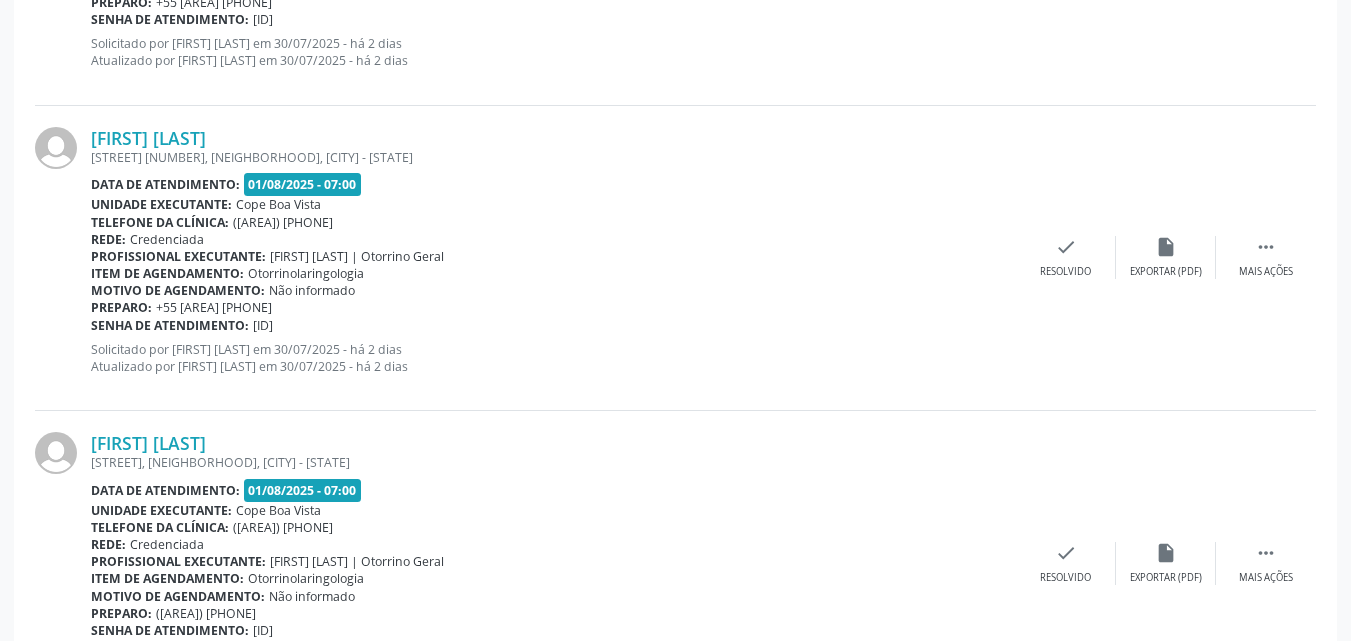 scroll, scrollTop: 600, scrollLeft: 0, axis: vertical 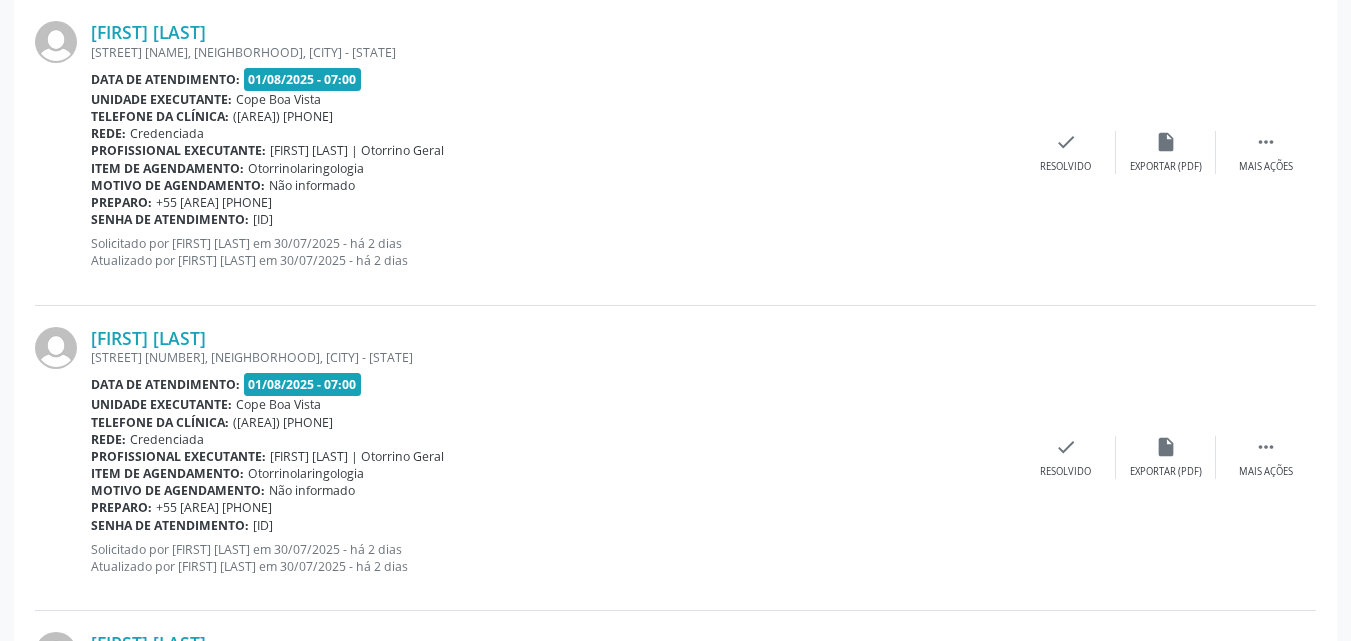 click on "[STREET] [NUMBER], [NEIGHBORHOOD], [CITY] - [STATE]" at bounding box center (553, 357) 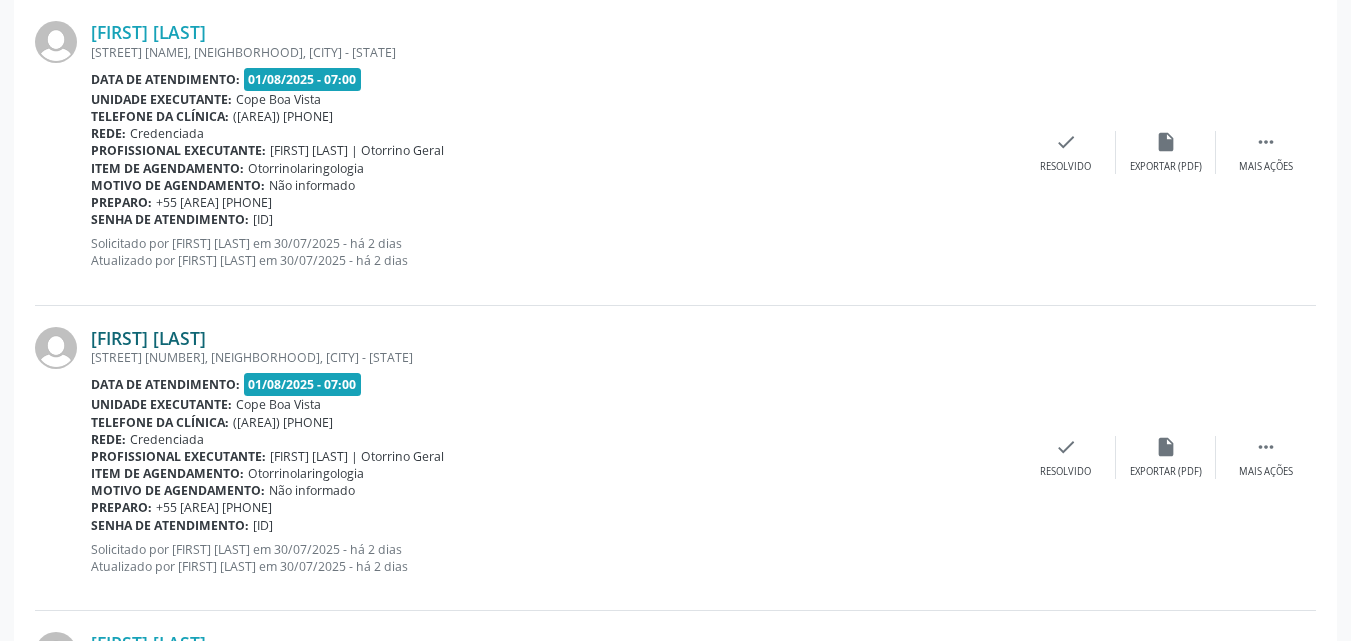 click on "[FIRST] [LAST]" at bounding box center [148, 338] 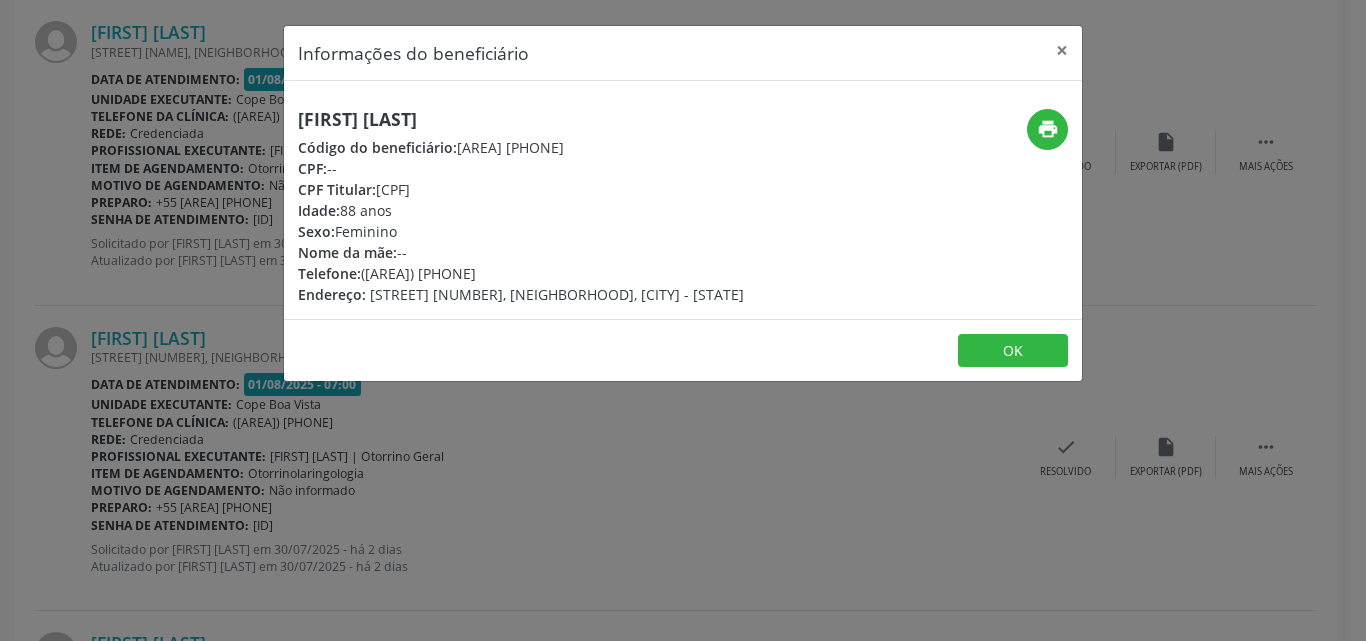 drag, startPoint x: 377, startPoint y: 194, endPoint x: 493, endPoint y: 183, distance: 116.520386 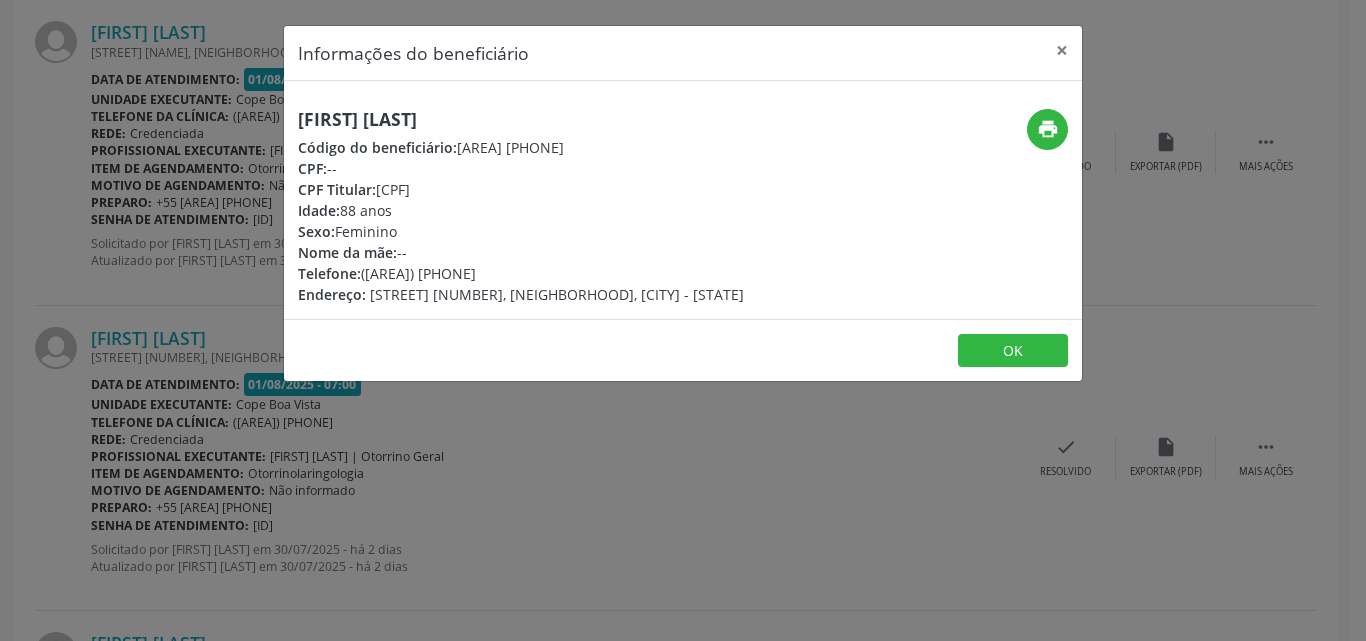 click on "[FIRST] [LAST]" at bounding box center (521, 119) 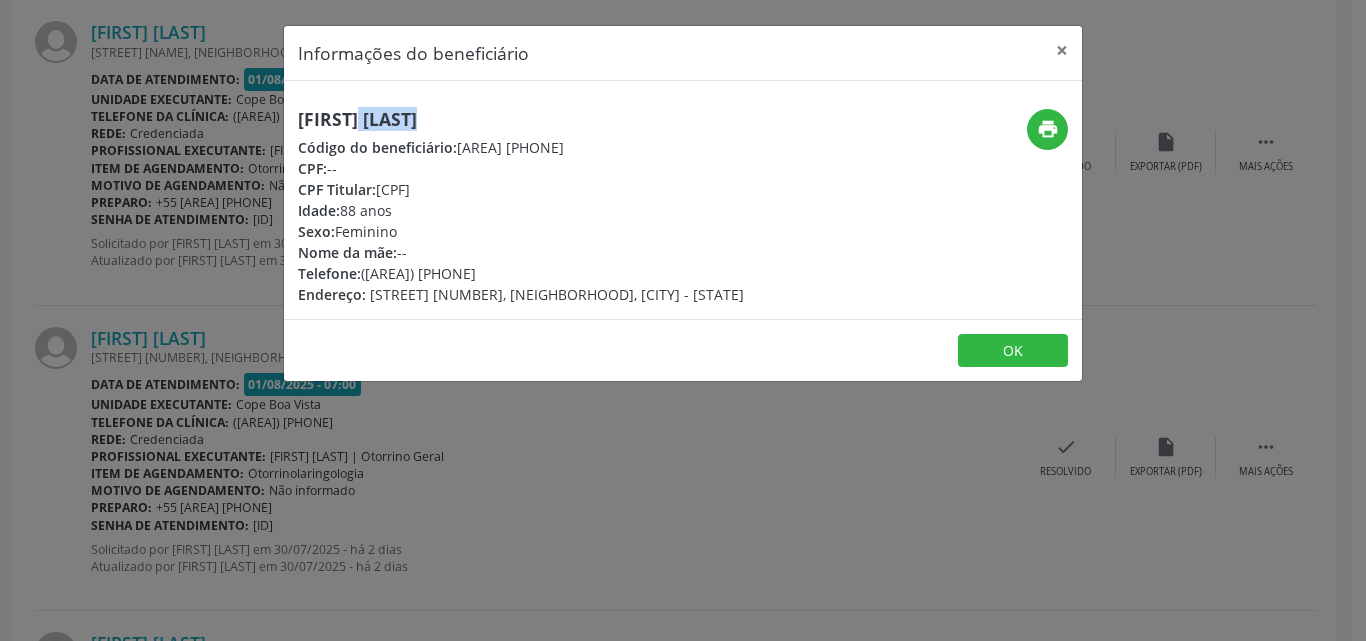 click on "[FIRST] [LAST]" at bounding box center [521, 119] 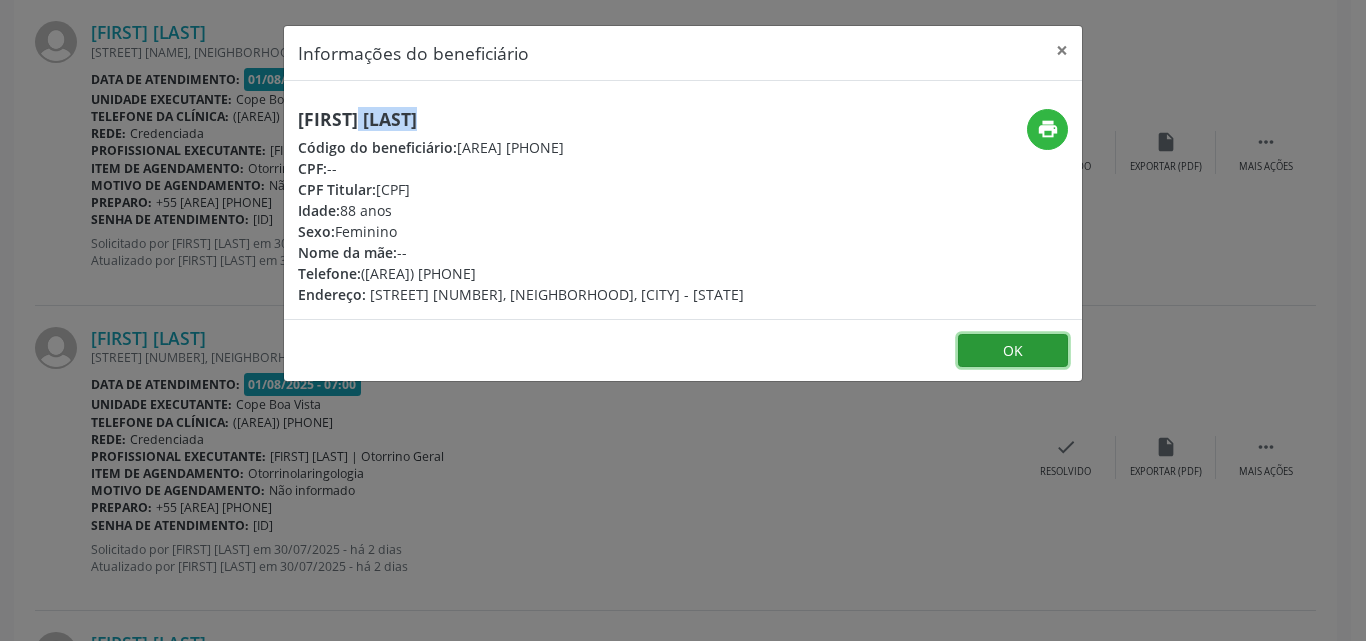 click on "OK" at bounding box center (1013, 351) 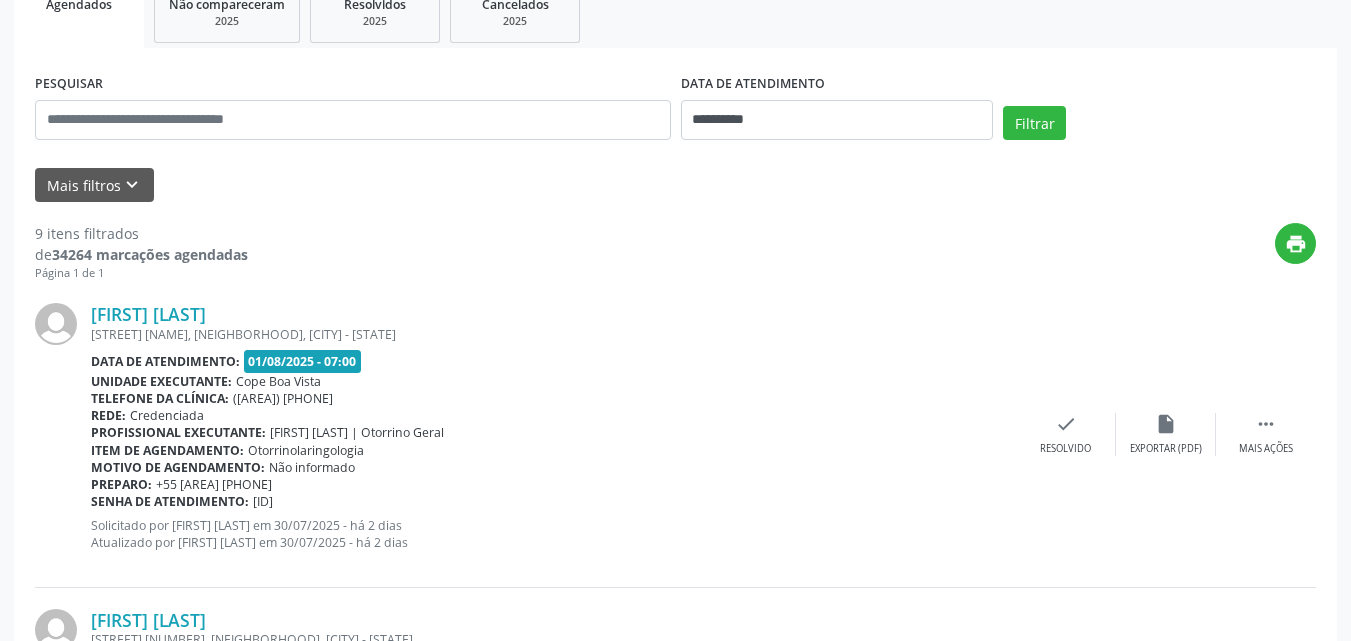 scroll, scrollTop: 0, scrollLeft: 0, axis: both 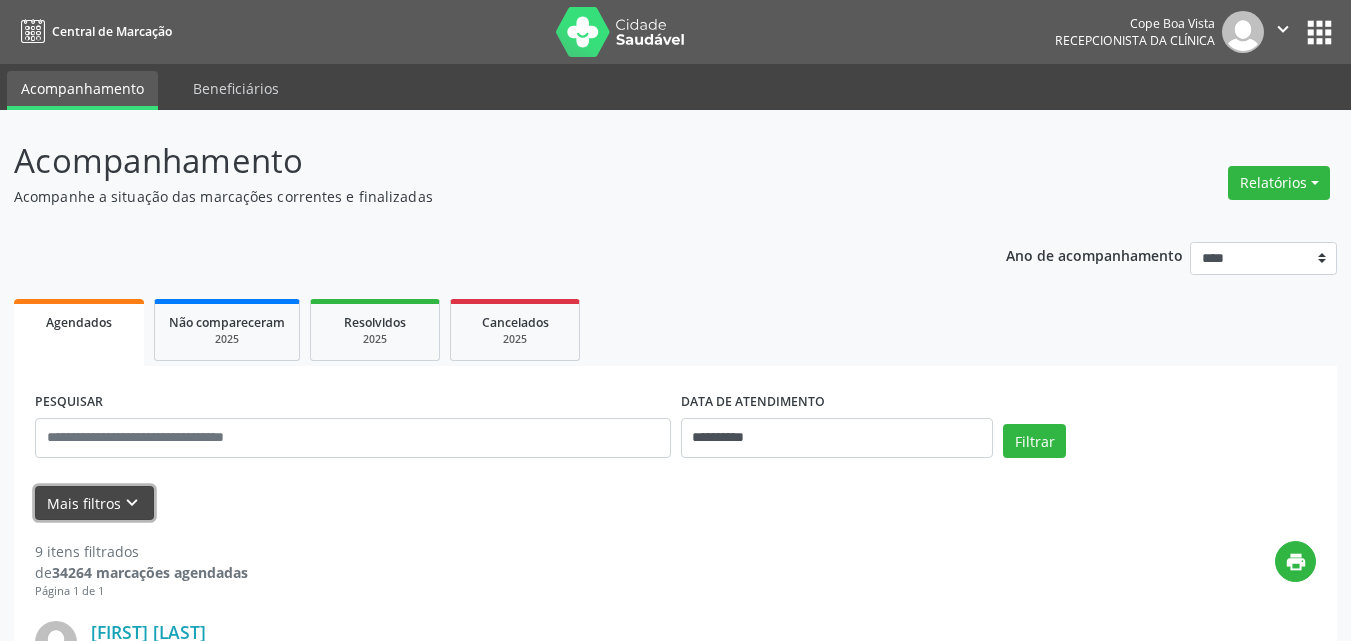 drag, startPoint x: 121, startPoint y: 502, endPoint x: 147, endPoint y: 502, distance: 26 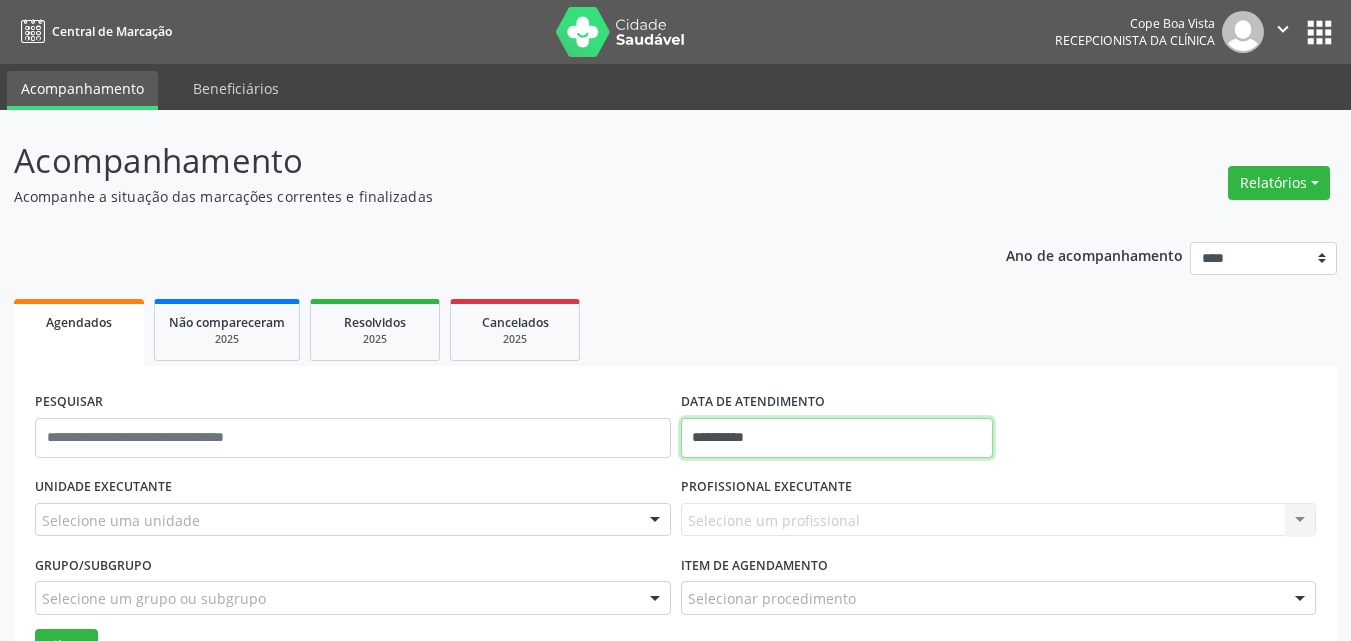 drag, startPoint x: 845, startPoint y: 444, endPoint x: 838, endPoint y: 453, distance: 11.401754 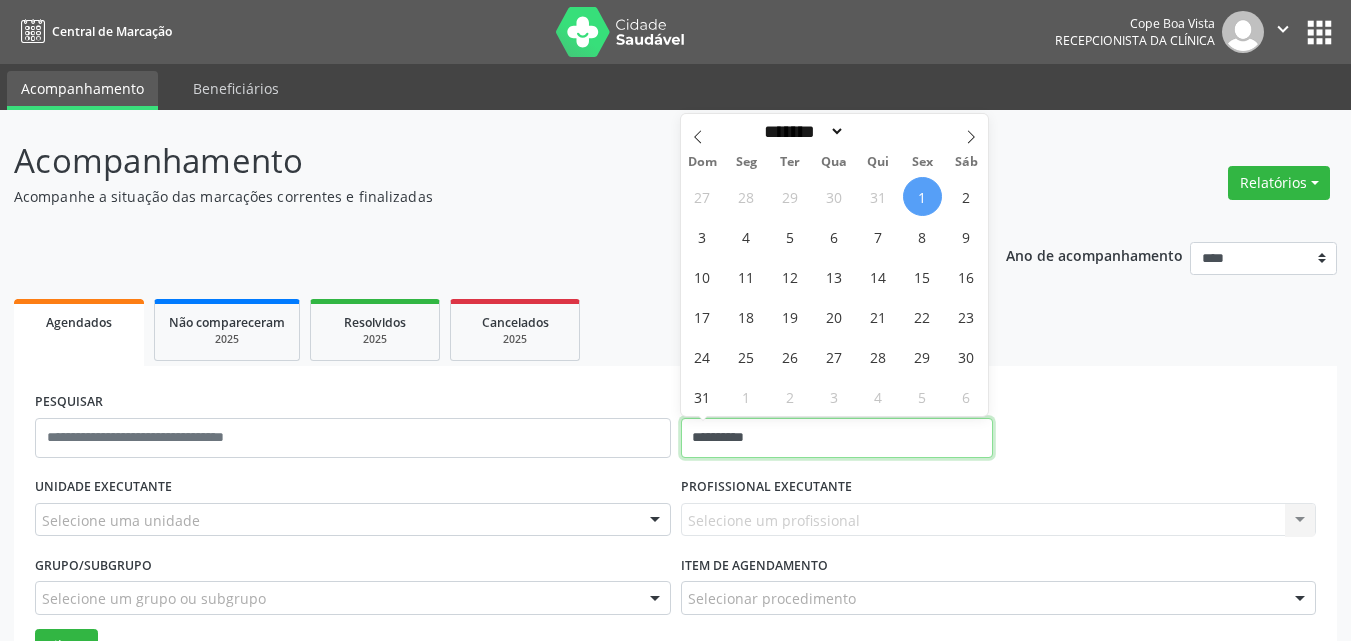 type 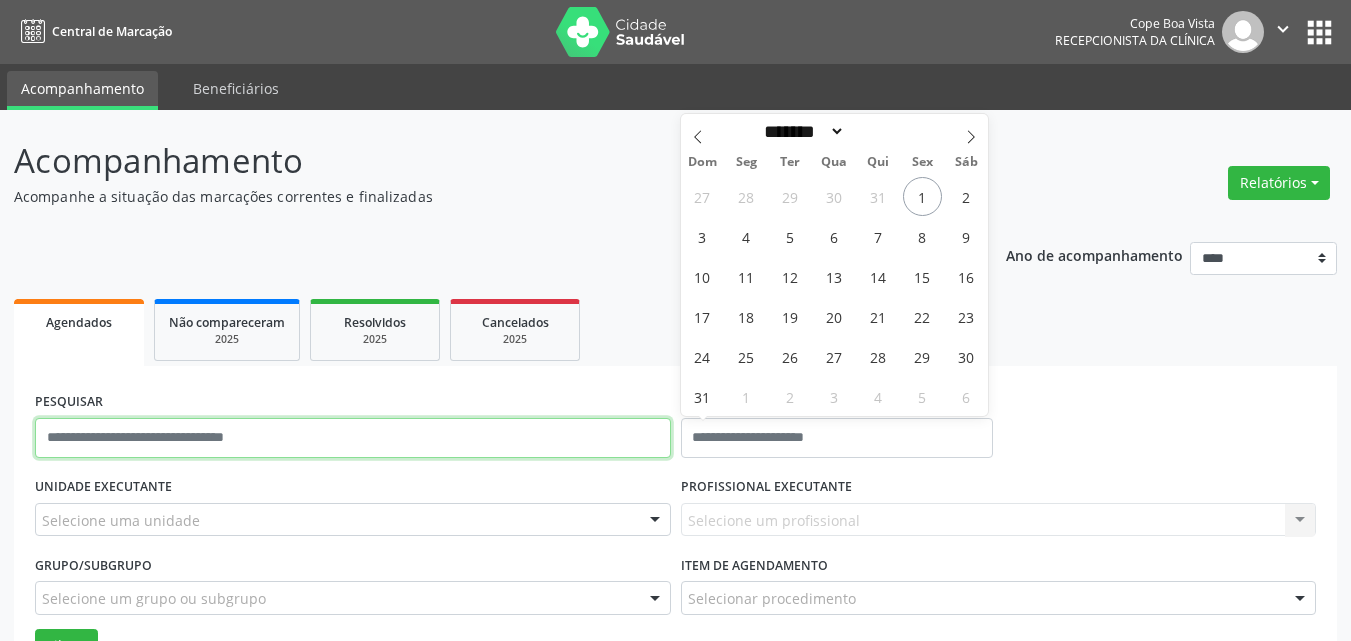 click at bounding box center (353, 438) 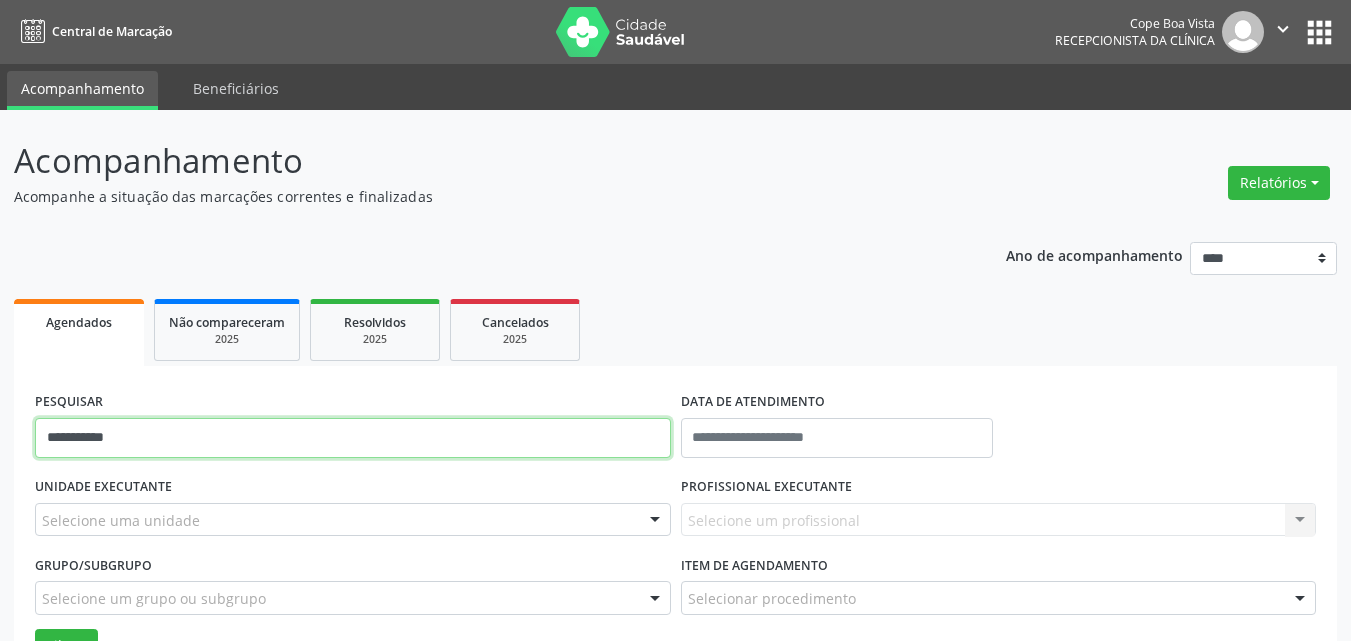 click on "Filtrar" at bounding box center [66, 646] 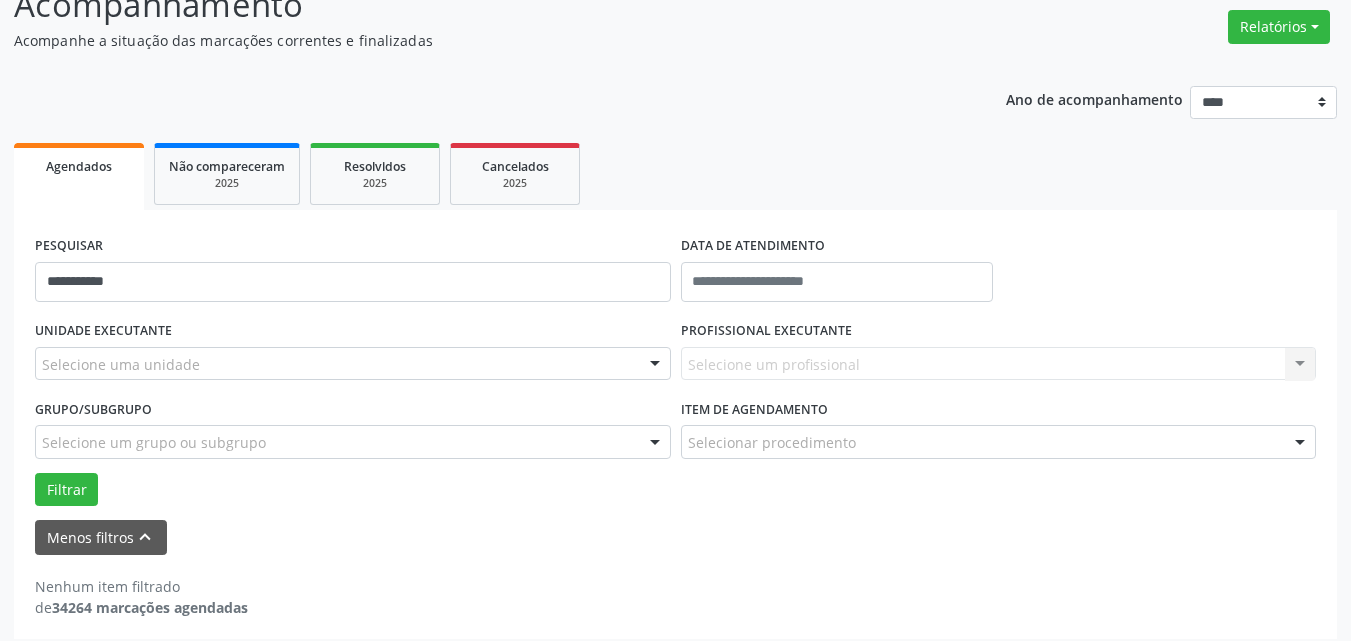 scroll, scrollTop: 168, scrollLeft: 0, axis: vertical 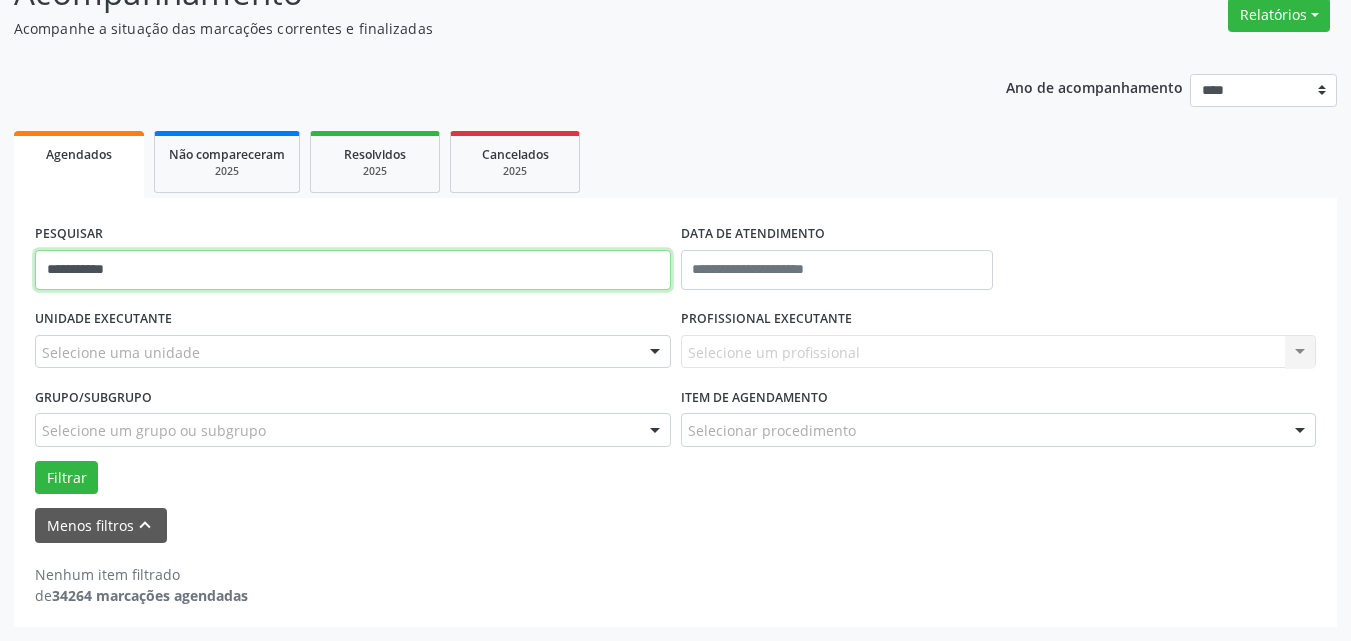 click on "**********" at bounding box center (353, 270) 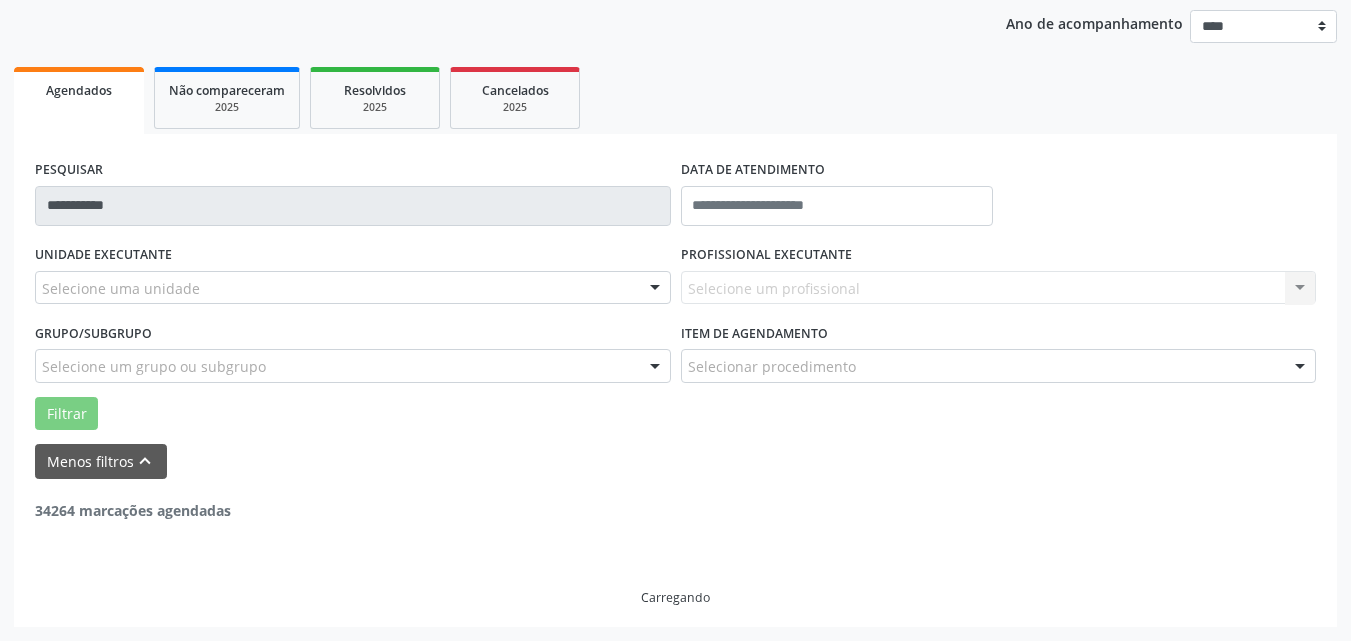 scroll, scrollTop: 168, scrollLeft: 0, axis: vertical 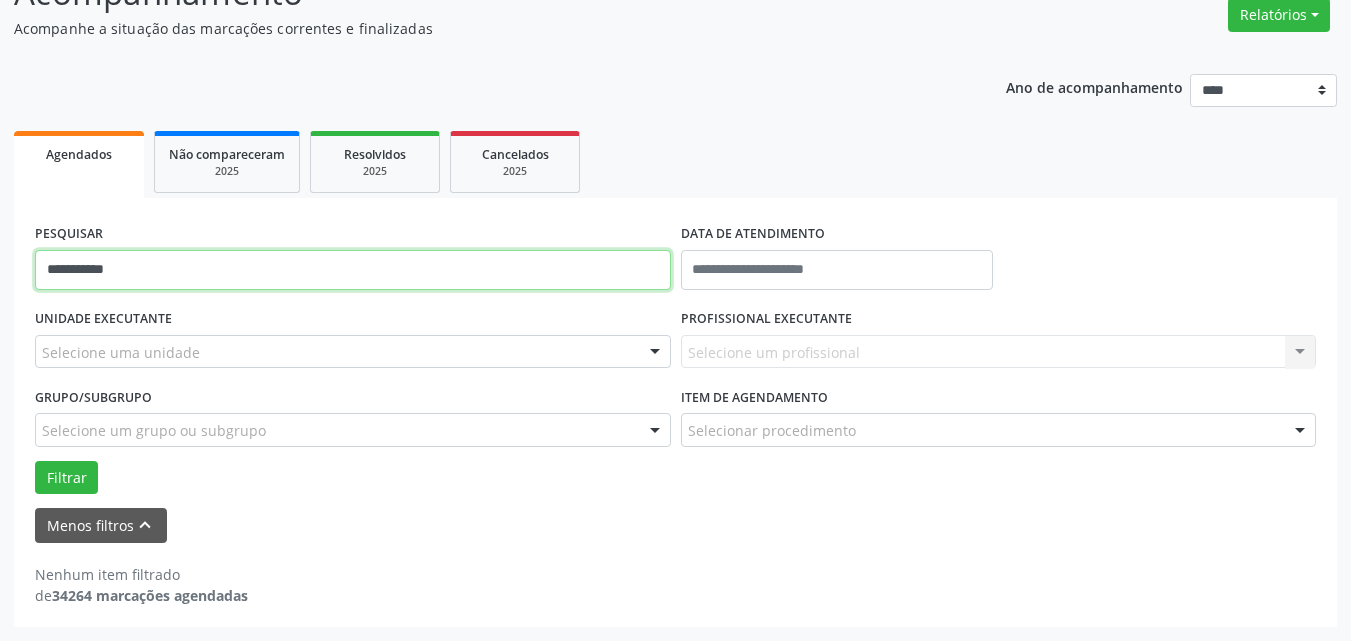 click on "**********" at bounding box center [353, 270] 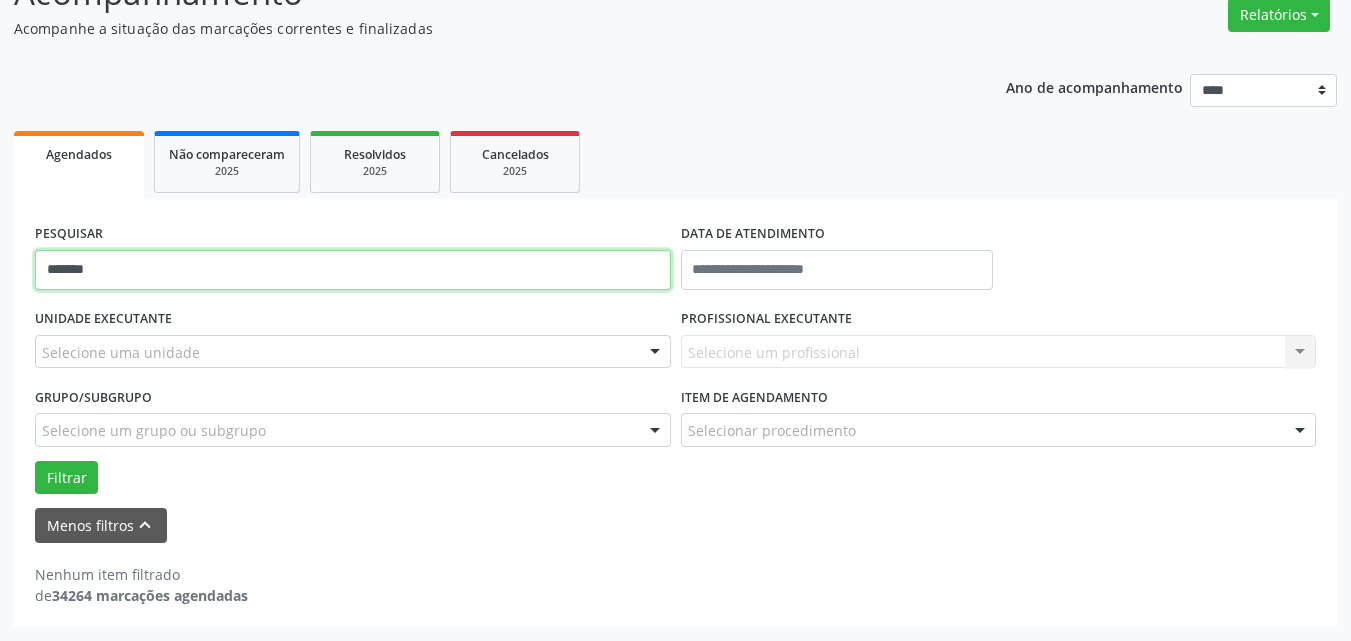 click on "Filtrar" at bounding box center [66, 478] 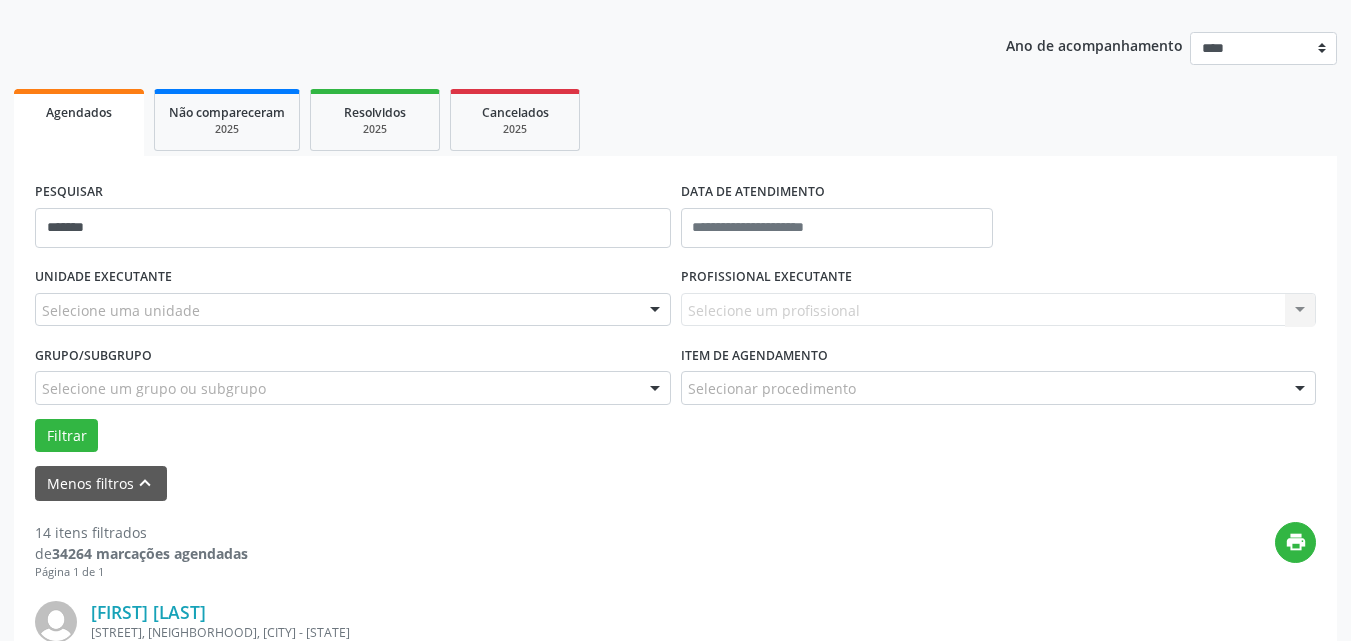 scroll, scrollTop: 232, scrollLeft: 0, axis: vertical 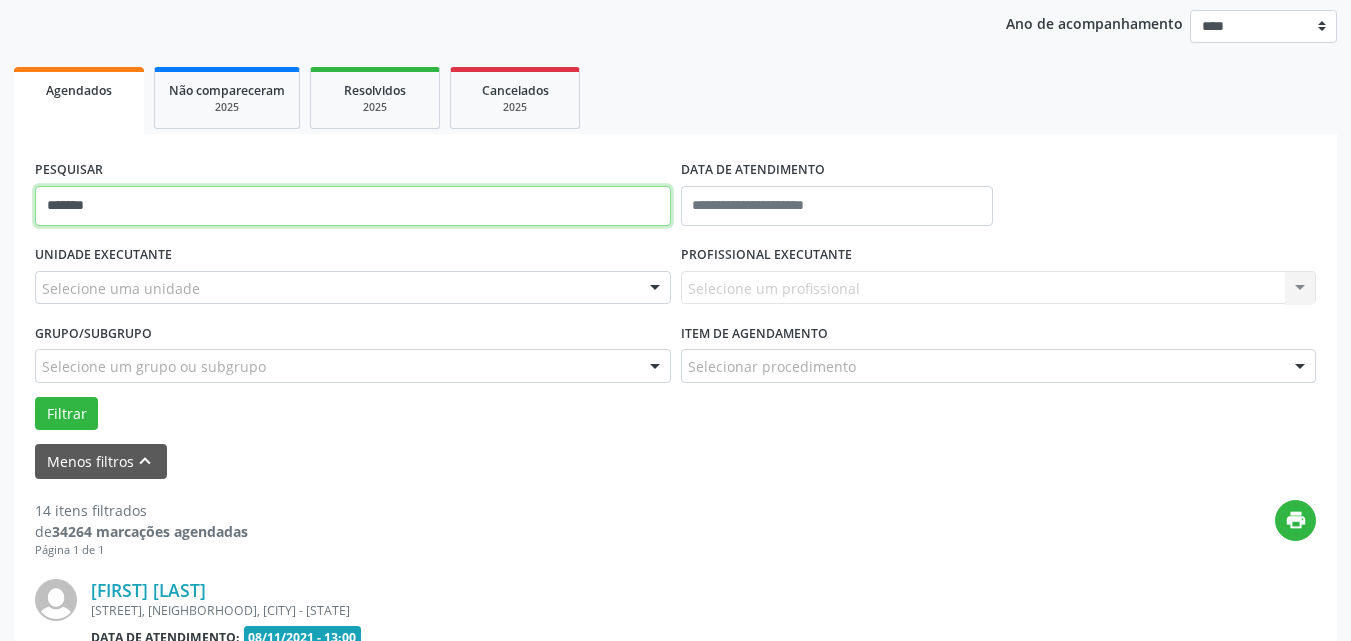 click on "*******" at bounding box center [353, 206] 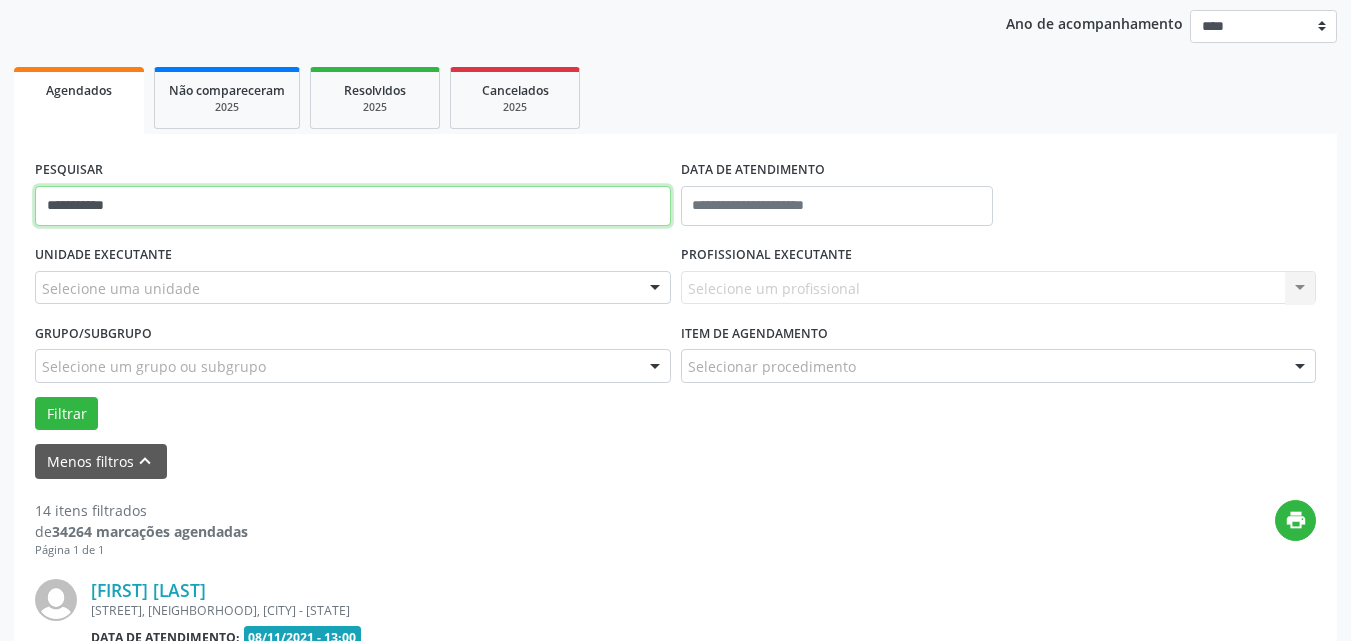 click on "Filtrar" at bounding box center (66, 414) 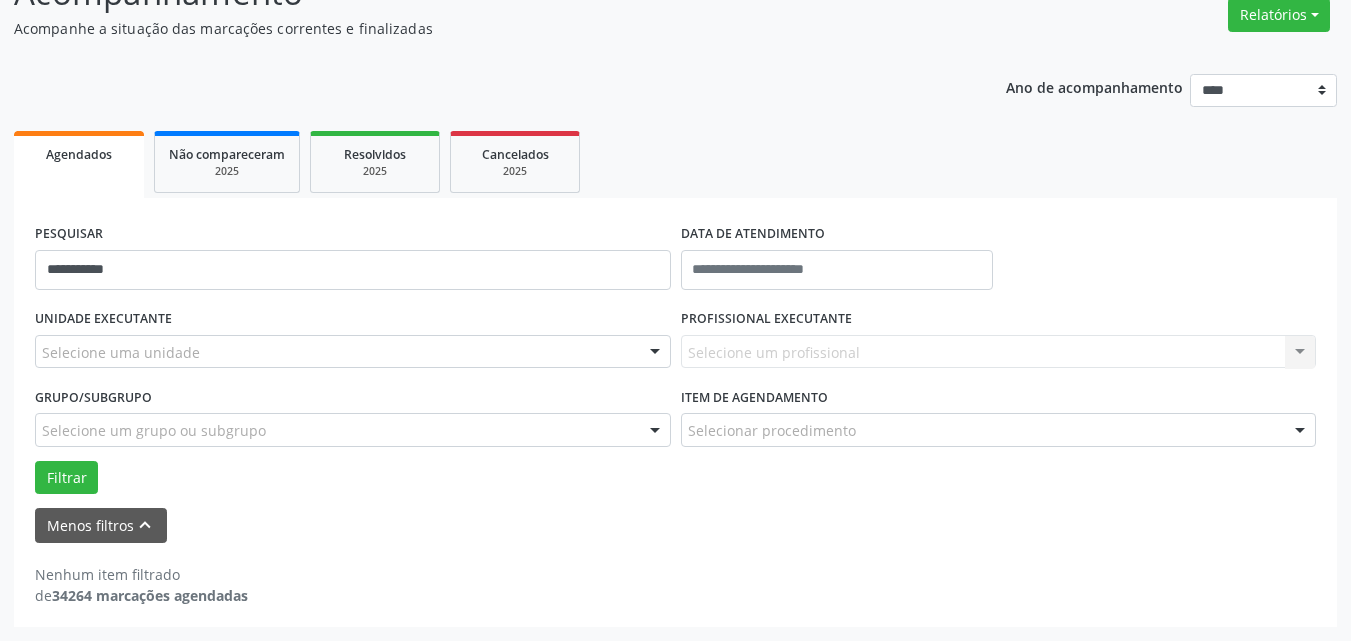scroll, scrollTop: 168, scrollLeft: 0, axis: vertical 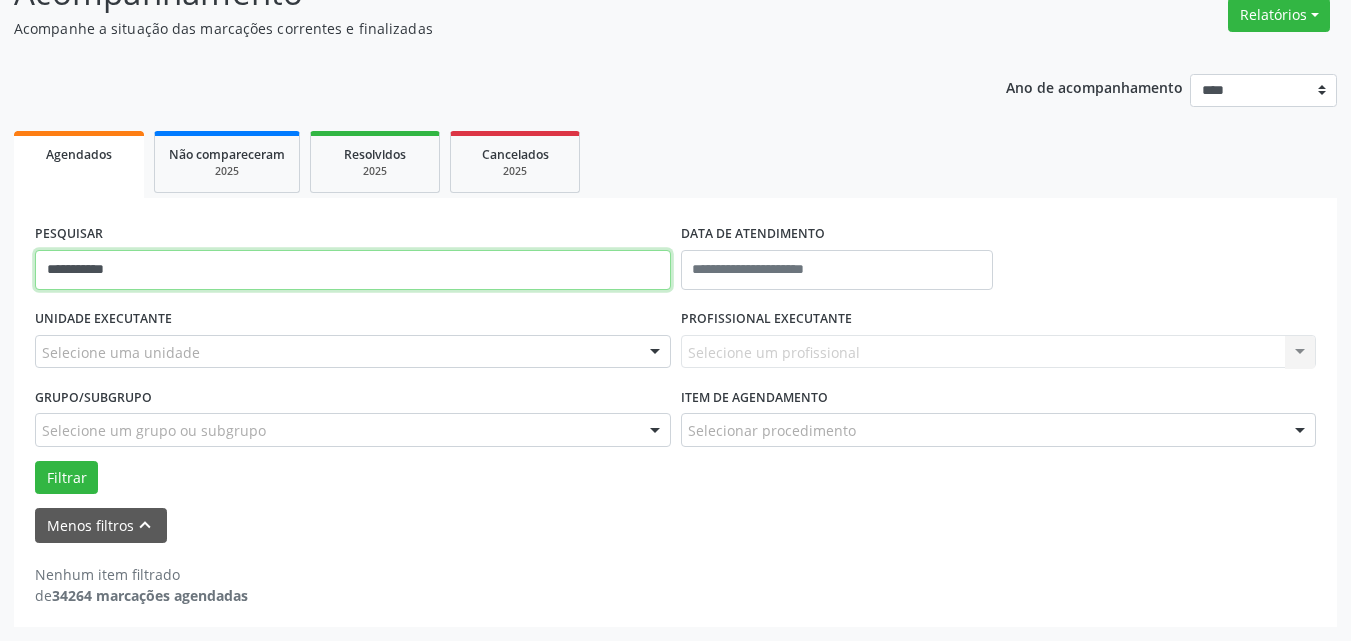 click on "**********" at bounding box center (353, 270) 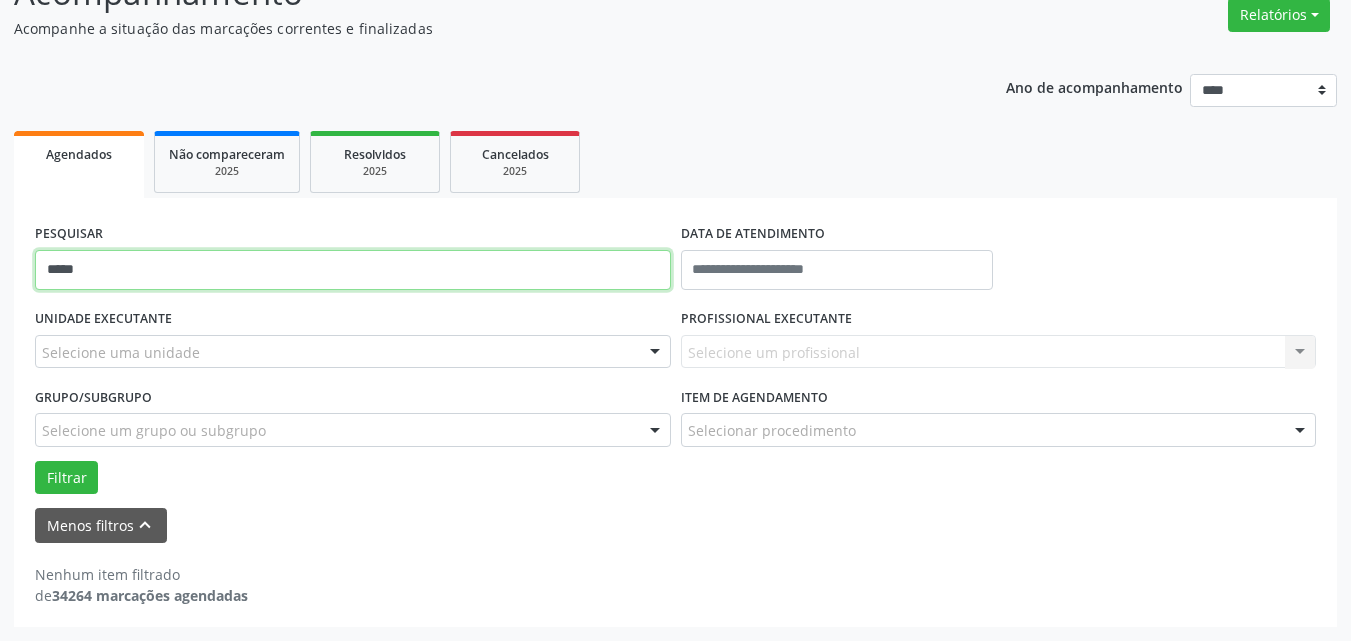 type on "****" 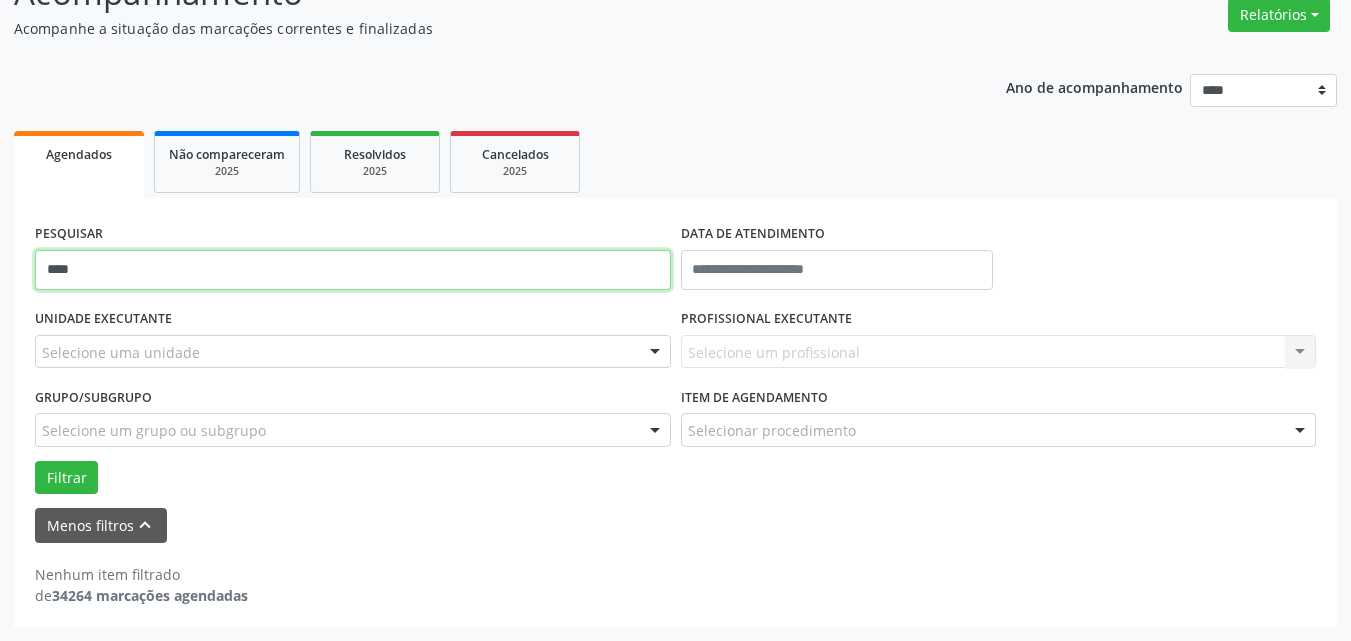 click on "****" at bounding box center (353, 270) 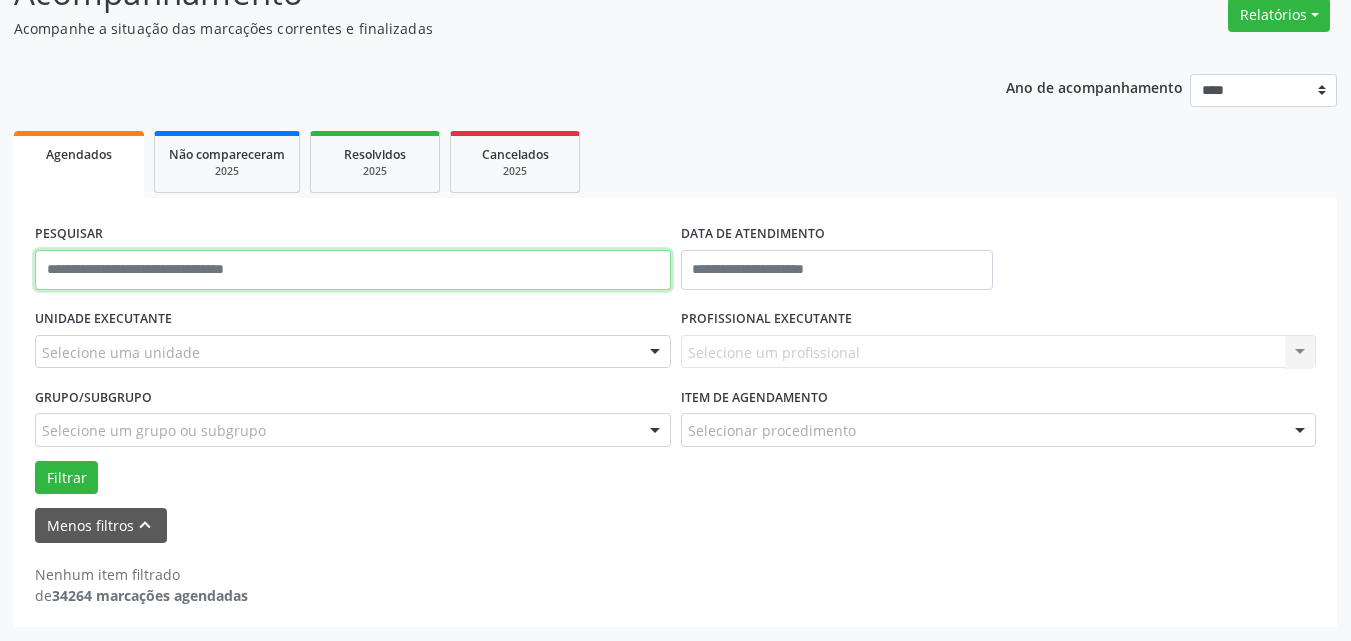 click at bounding box center [353, 270] 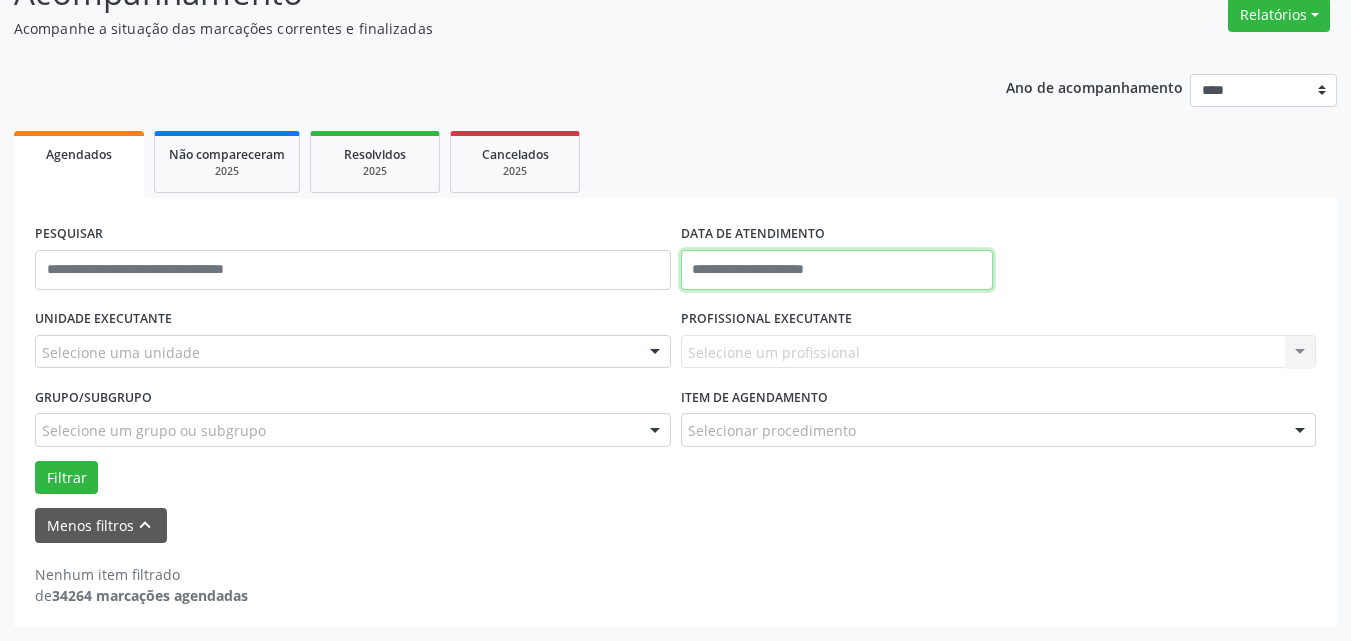 click at bounding box center [837, 270] 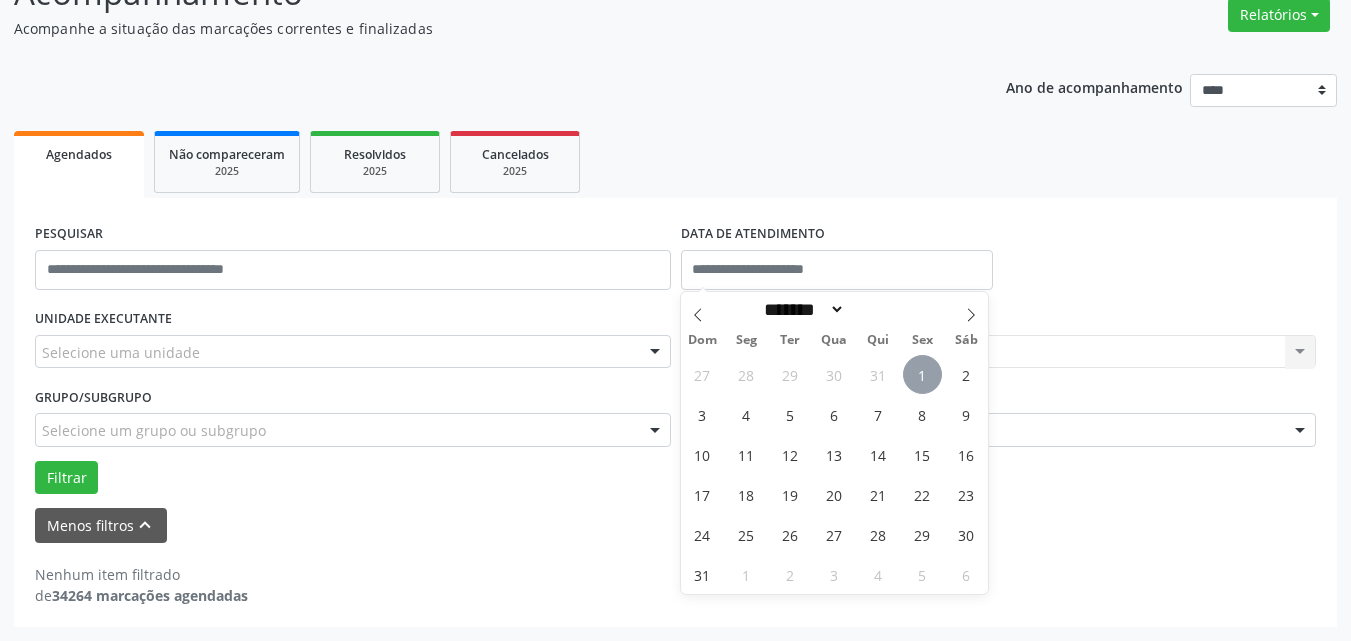 click on "1" at bounding box center [922, 374] 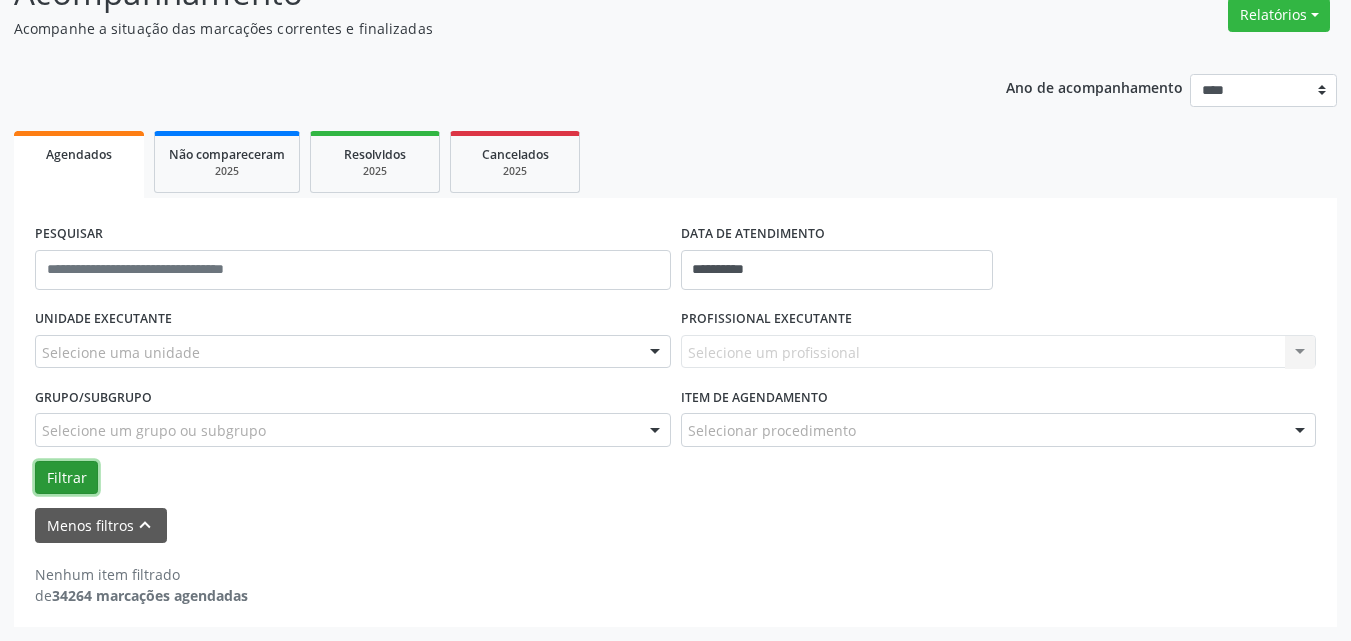 click on "Filtrar" at bounding box center (66, 478) 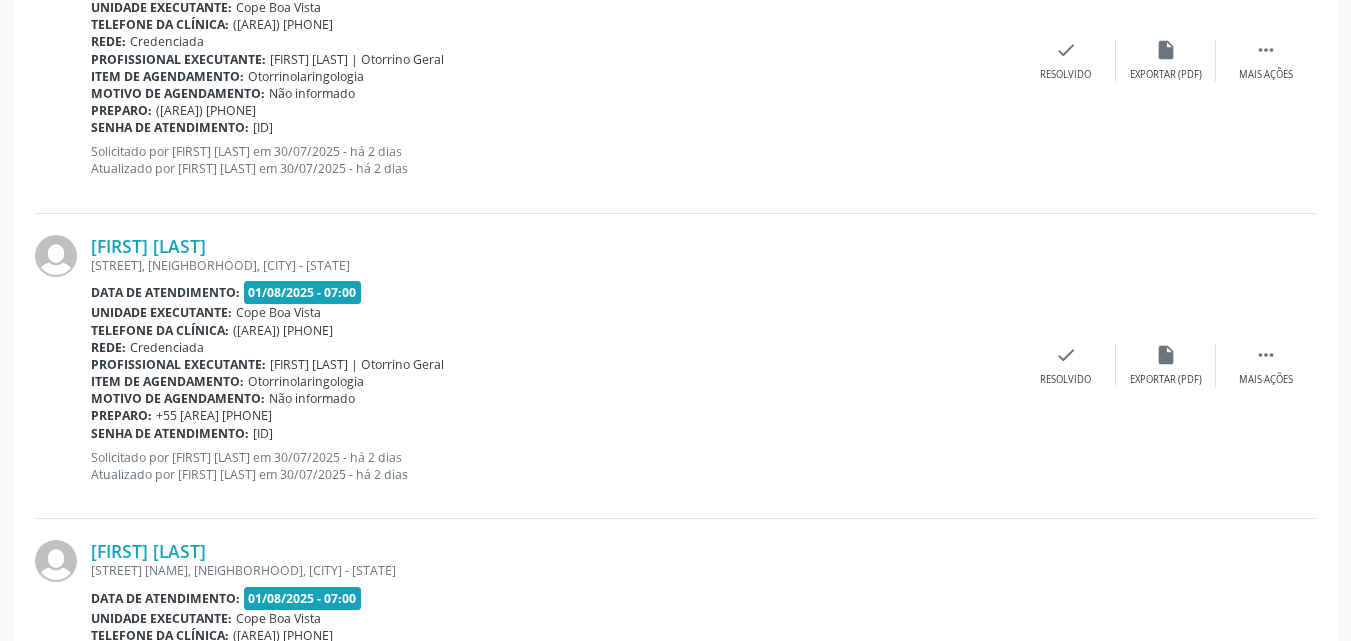 scroll, scrollTop: 1532, scrollLeft: 0, axis: vertical 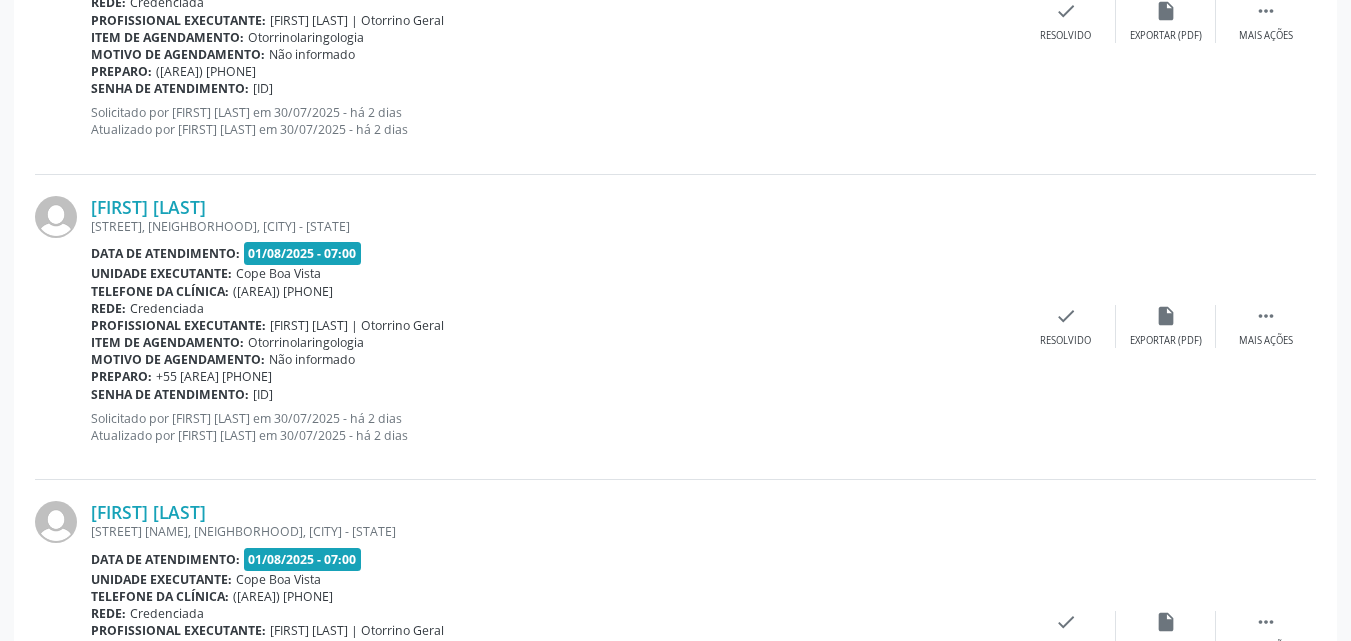click on "[ID]" at bounding box center (263, 394) 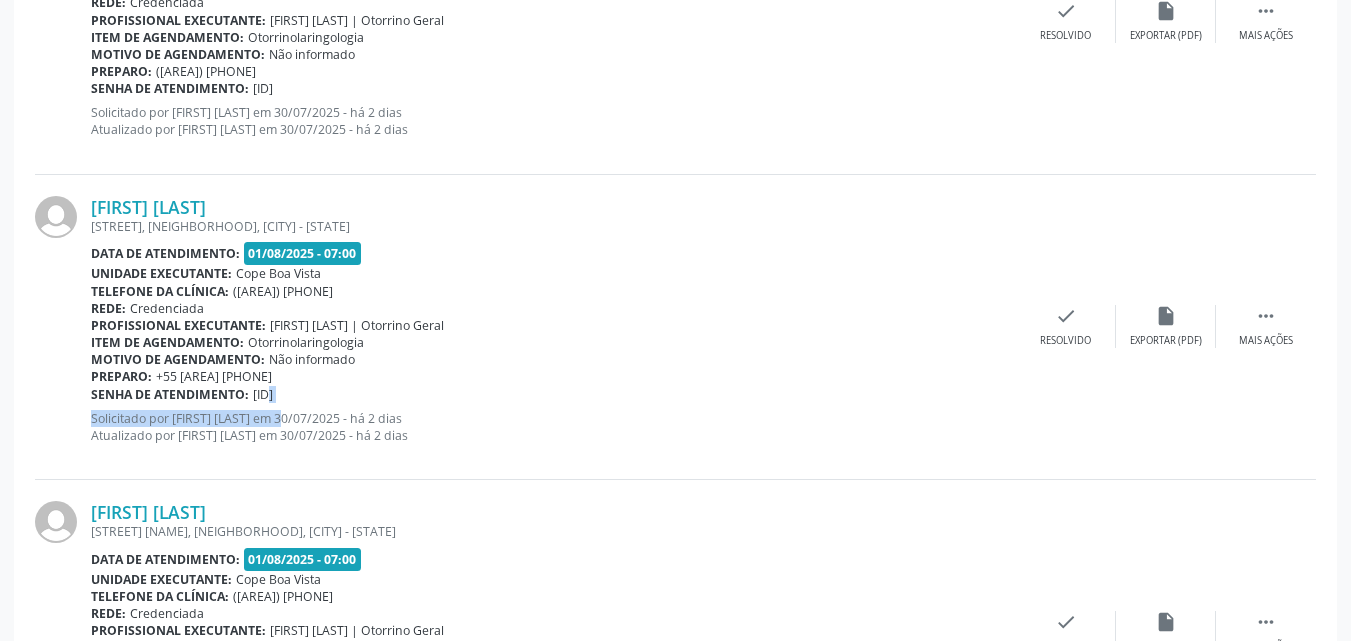 drag, startPoint x: 254, startPoint y: 398, endPoint x: 269, endPoint y: 405, distance: 16.552946 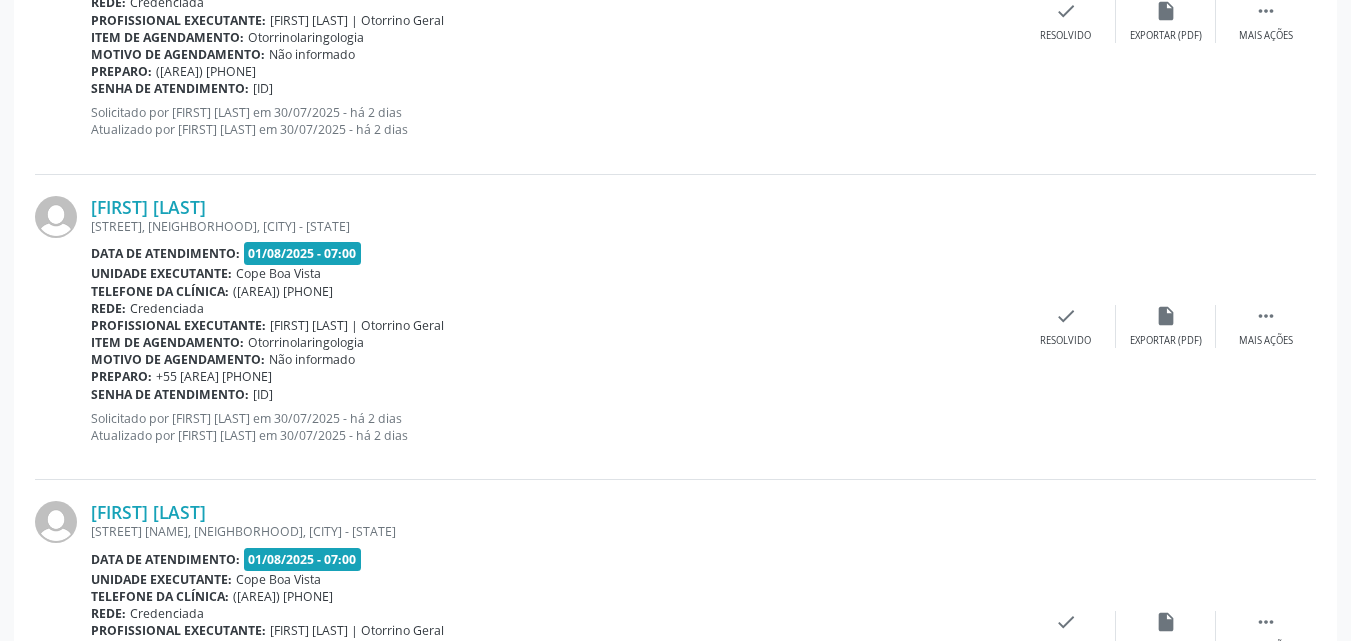 click on "[ID]" at bounding box center [263, 394] 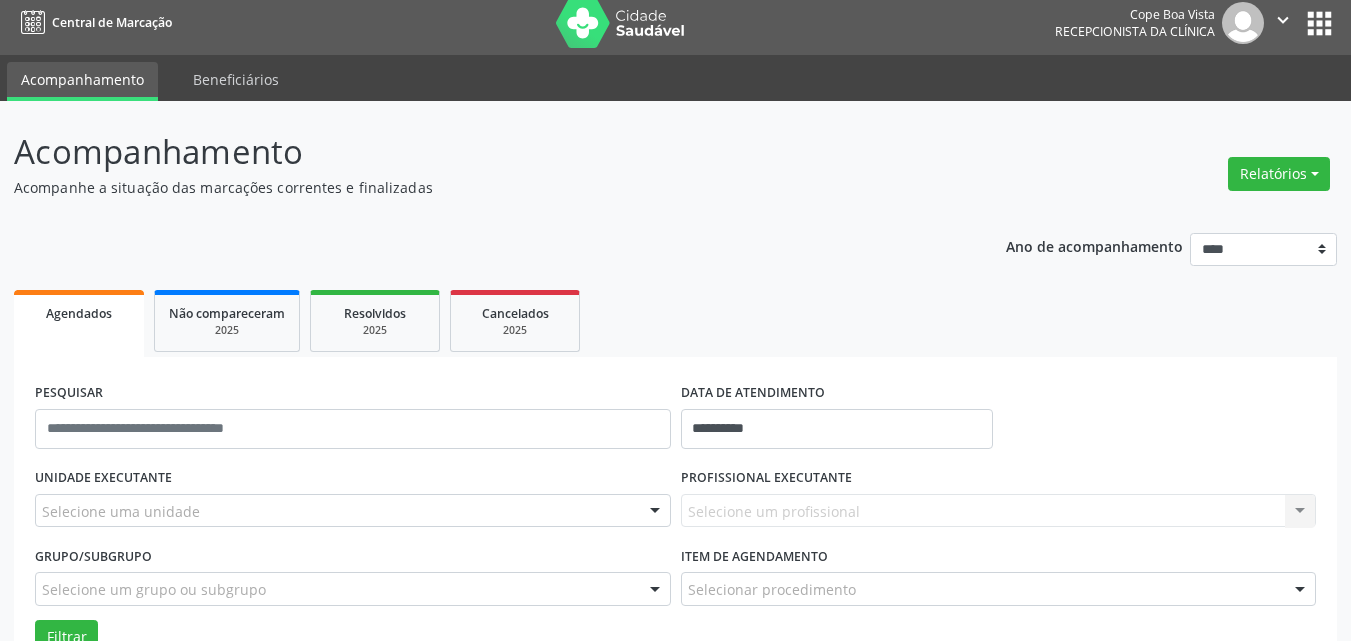 scroll, scrollTop: 0, scrollLeft: 0, axis: both 